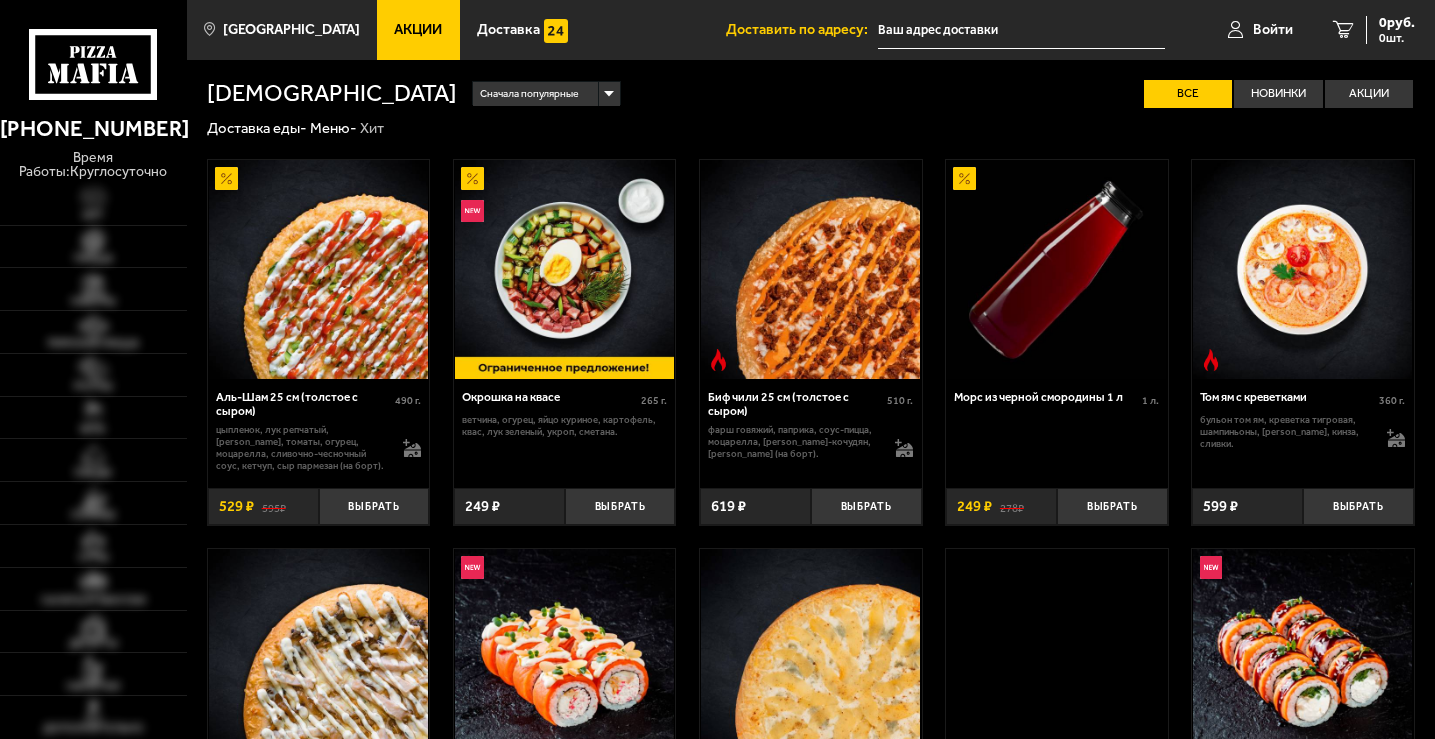scroll, scrollTop: 0, scrollLeft: 0, axis: both 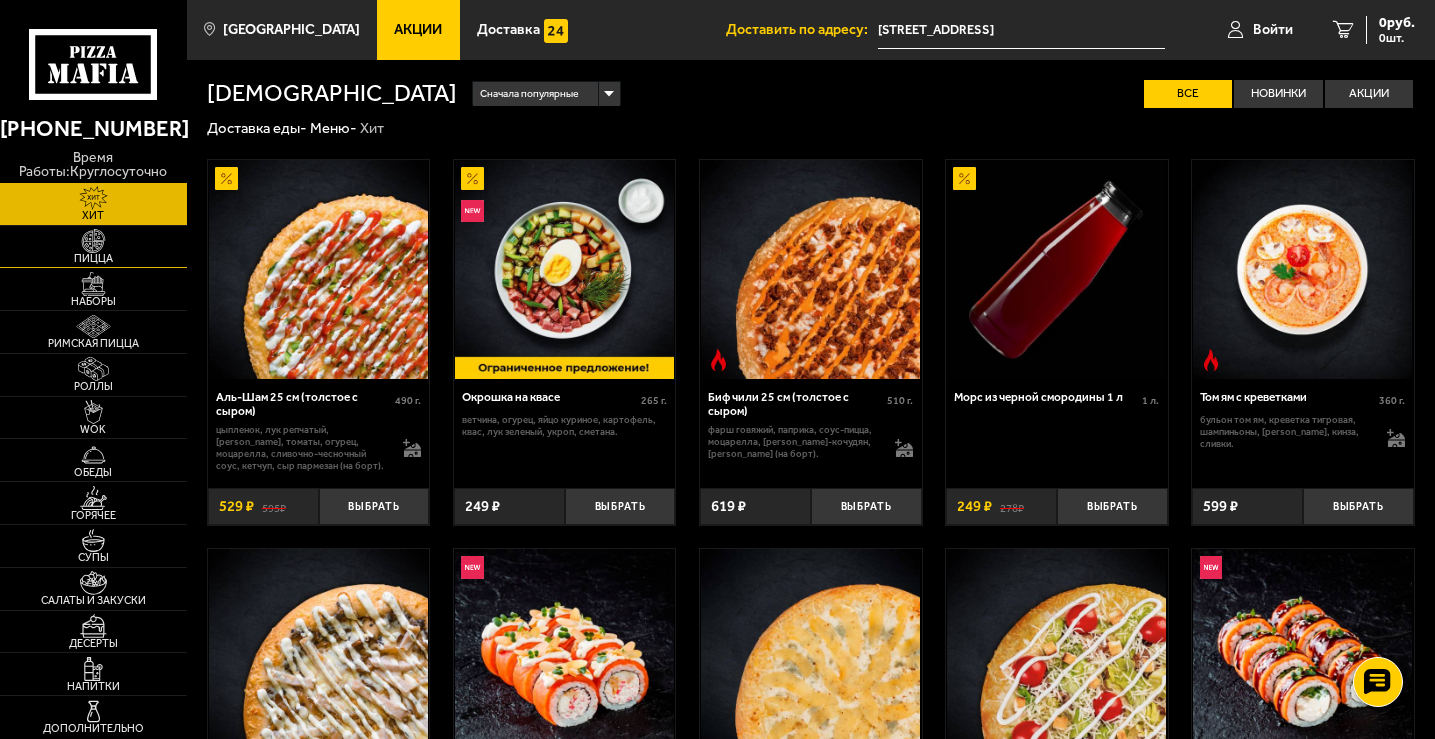 click at bounding box center (93, 241) 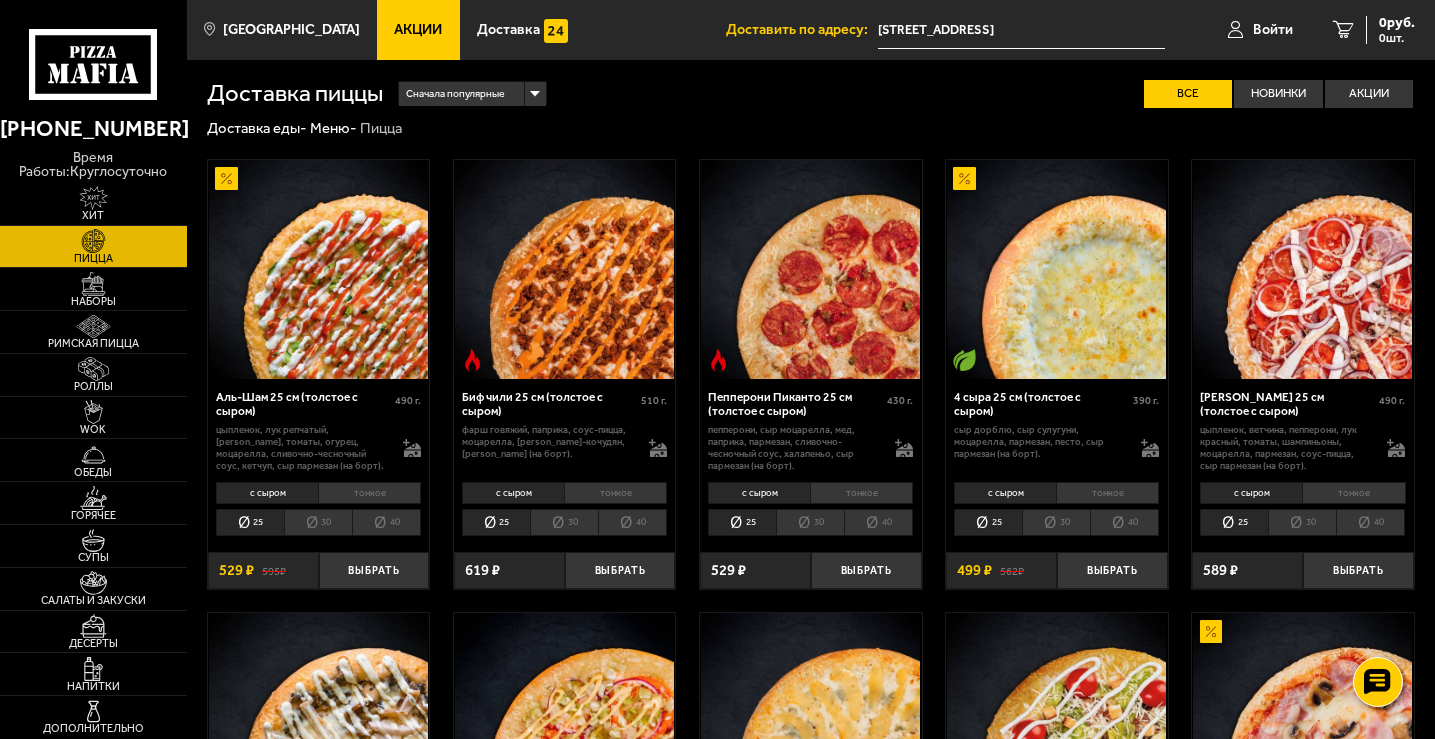click on "тонкое" at bounding box center [369, 493] 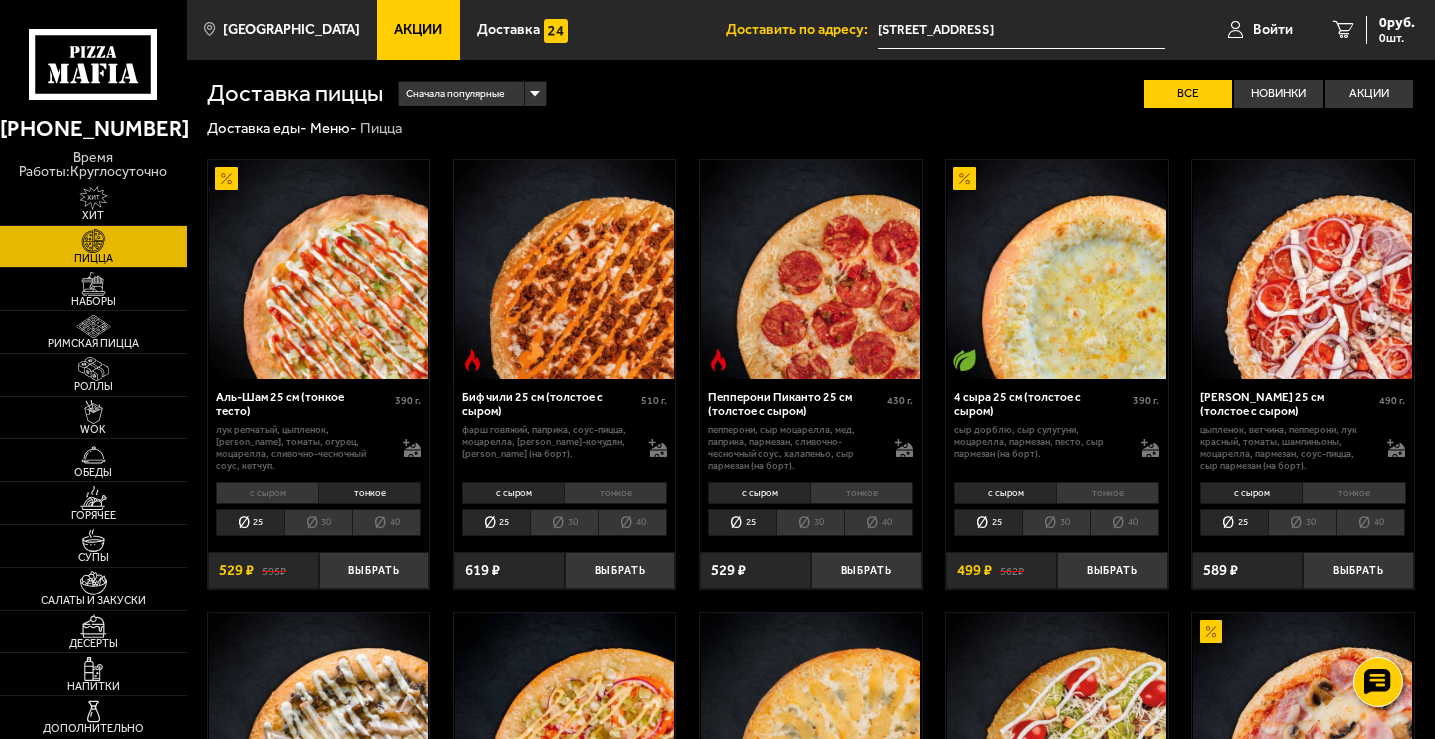 click on "с сыром" at bounding box center [267, 493] 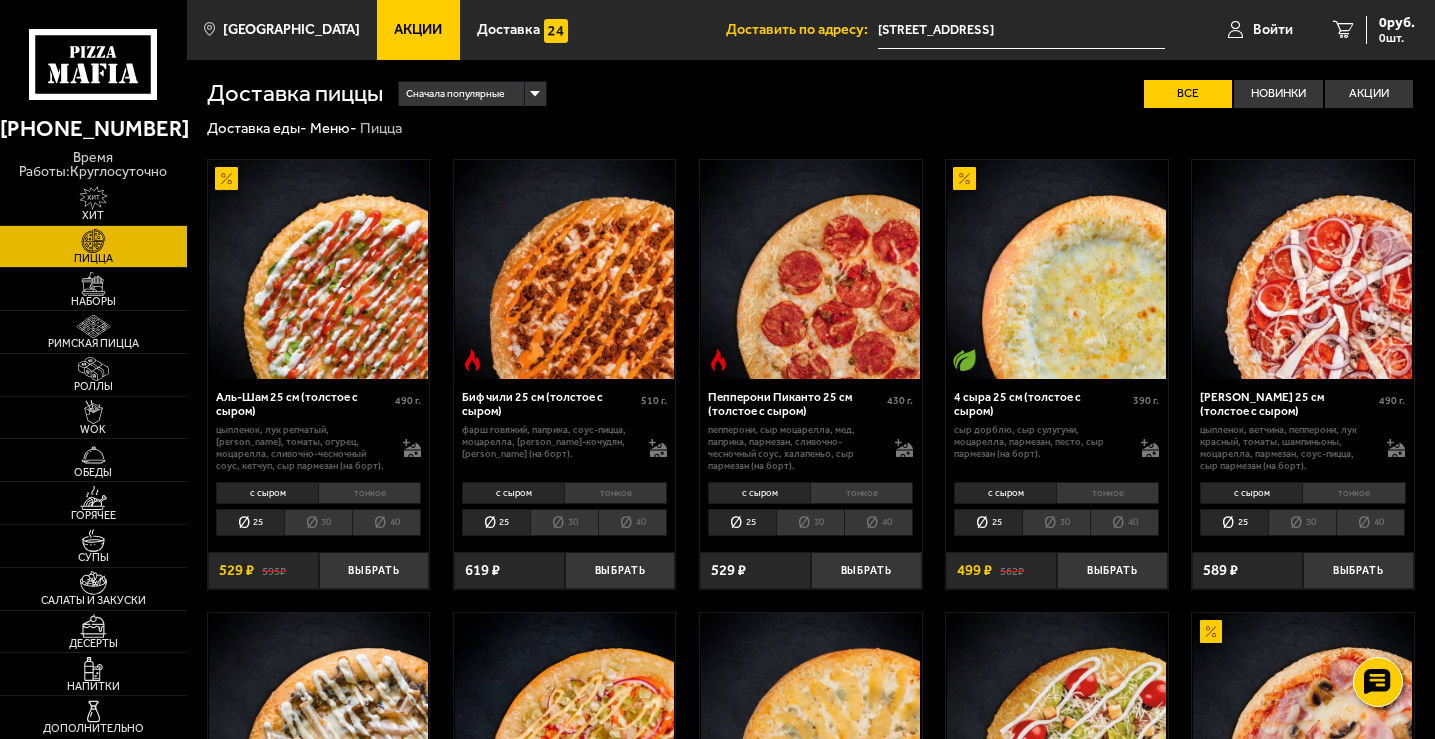click on "тонкое" at bounding box center [369, 493] 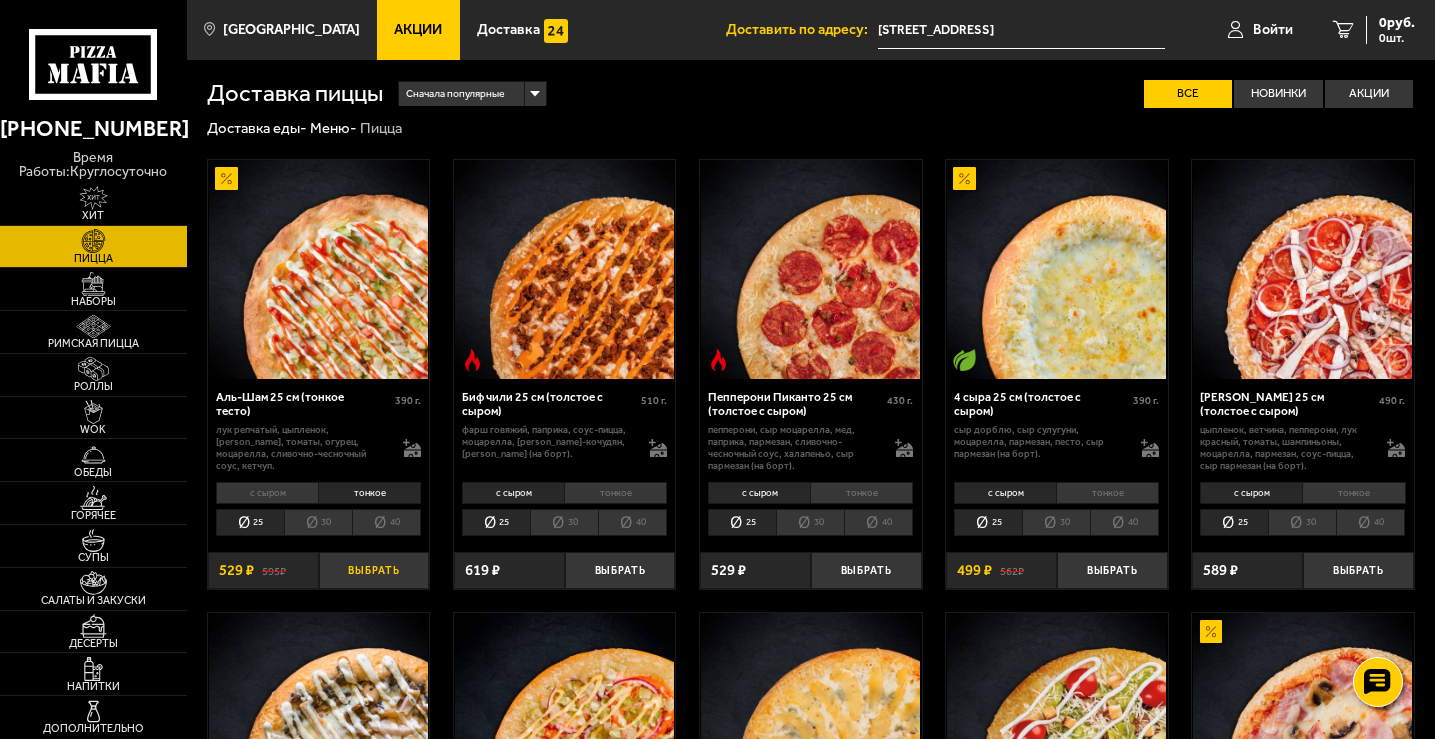 click on "Выбрать" at bounding box center (374, 570) 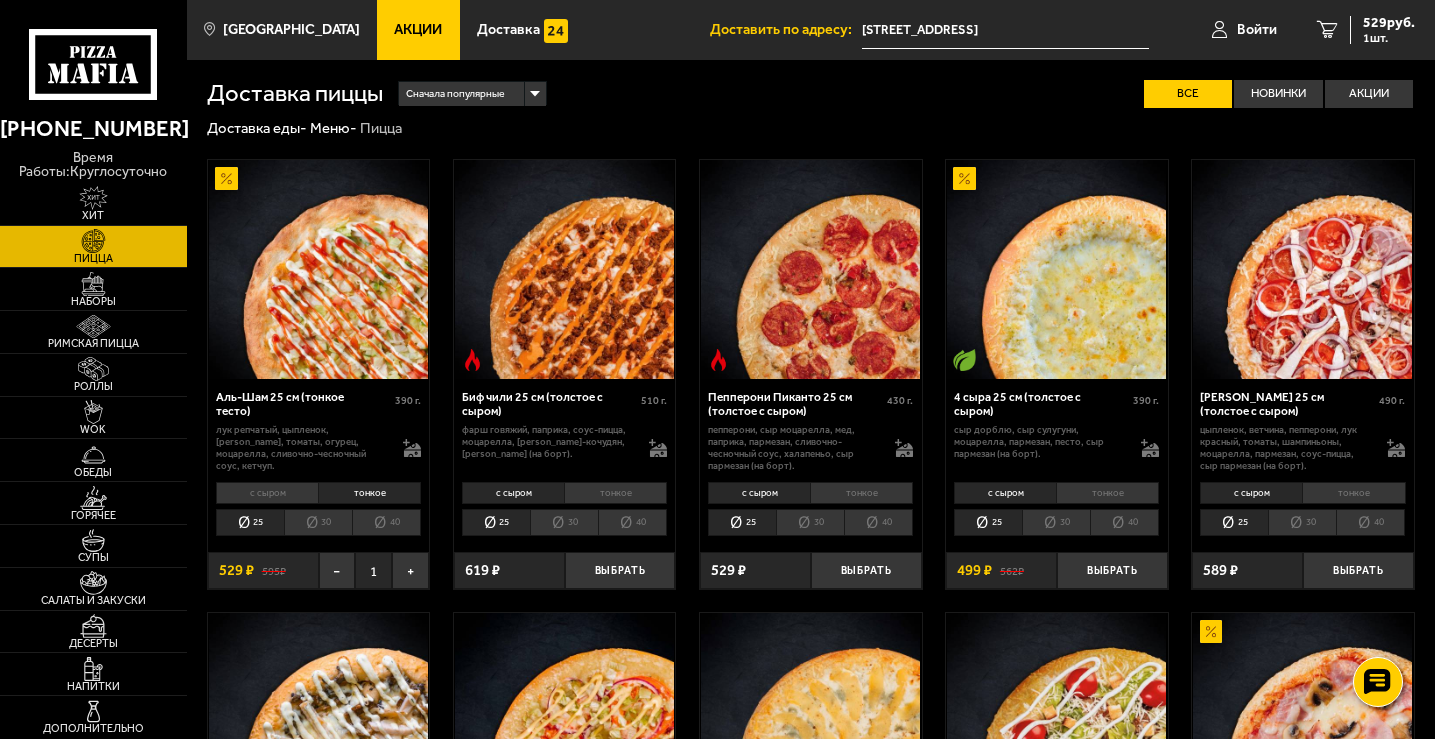 click on "тонкое" at bounding box center [615, 493] 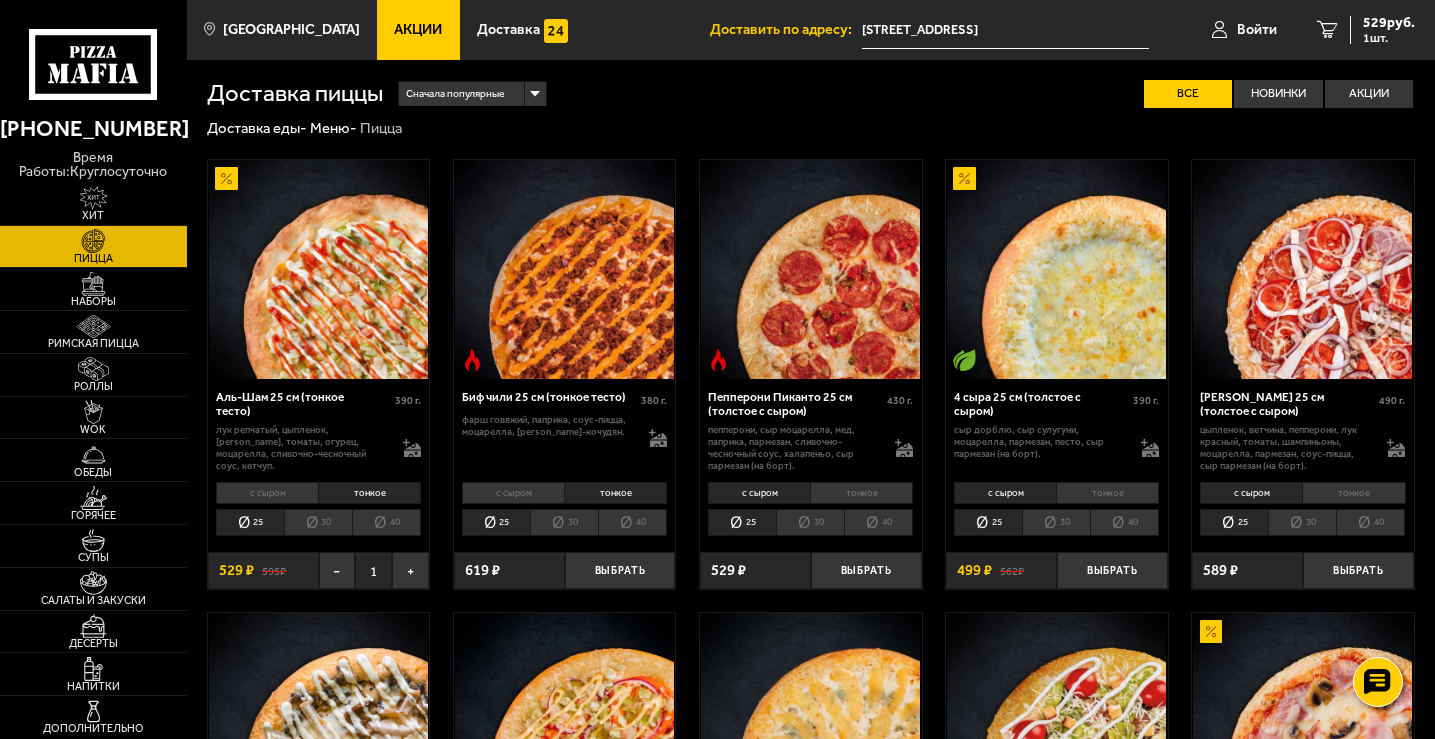 click on "с сыром" at bounding box center [513, 493] 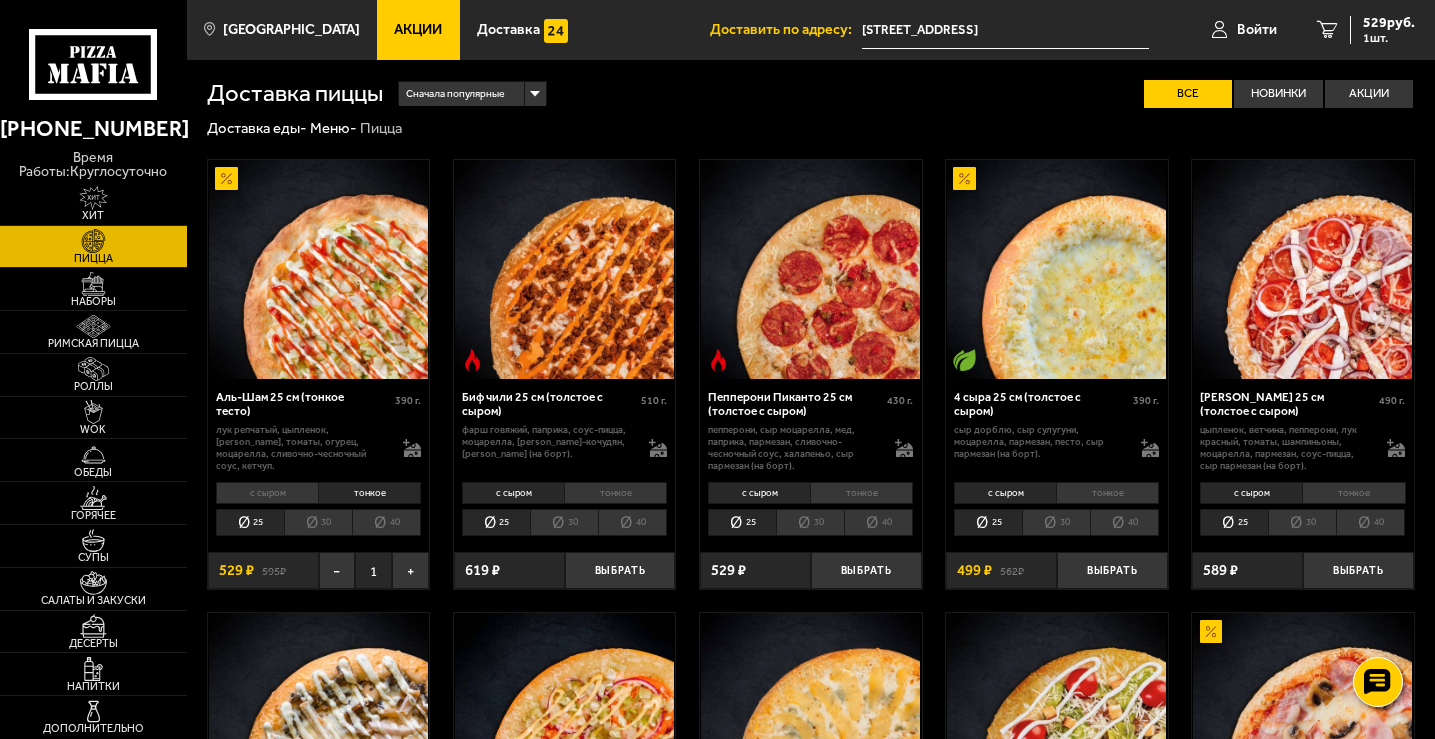 click on "тонкое" at bounding box center [615, 493] 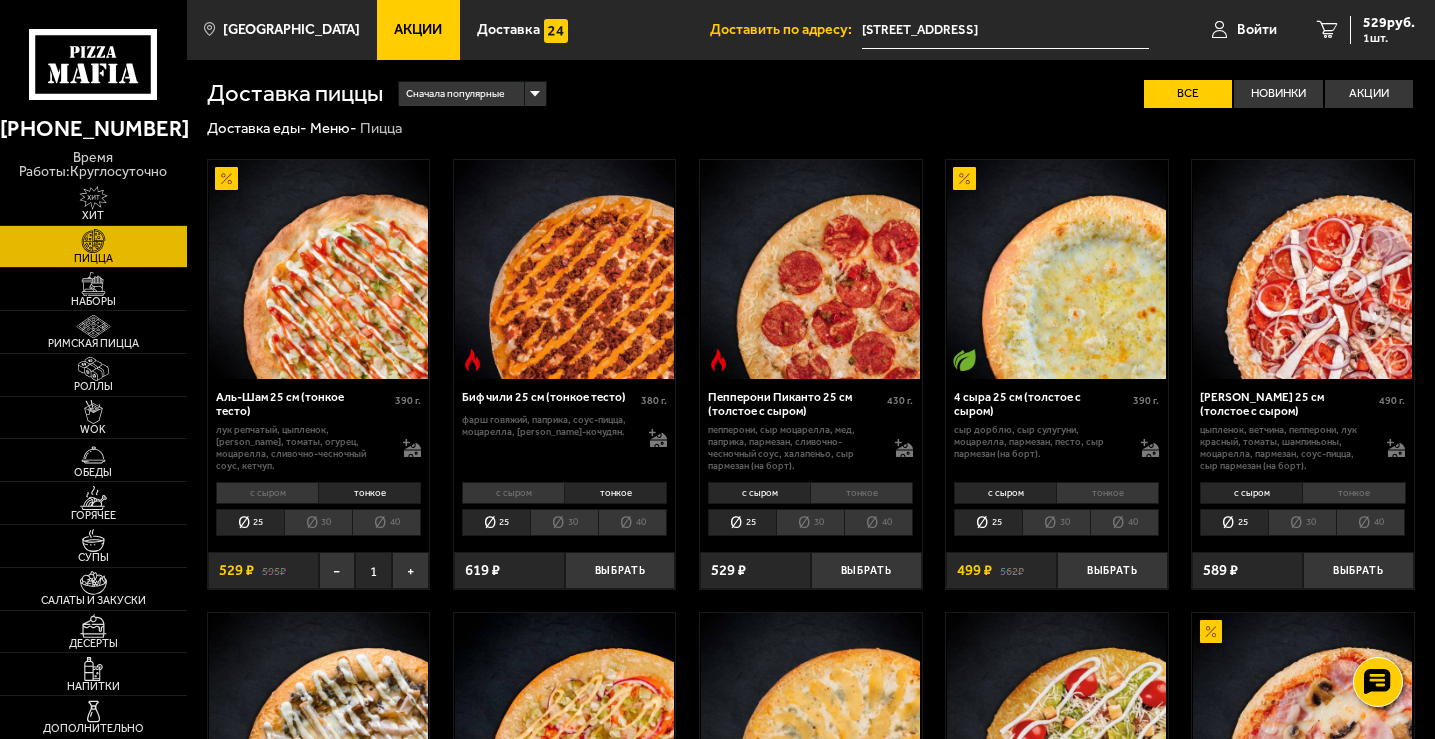 click on "с сыром" at bounding box center (513, 493) 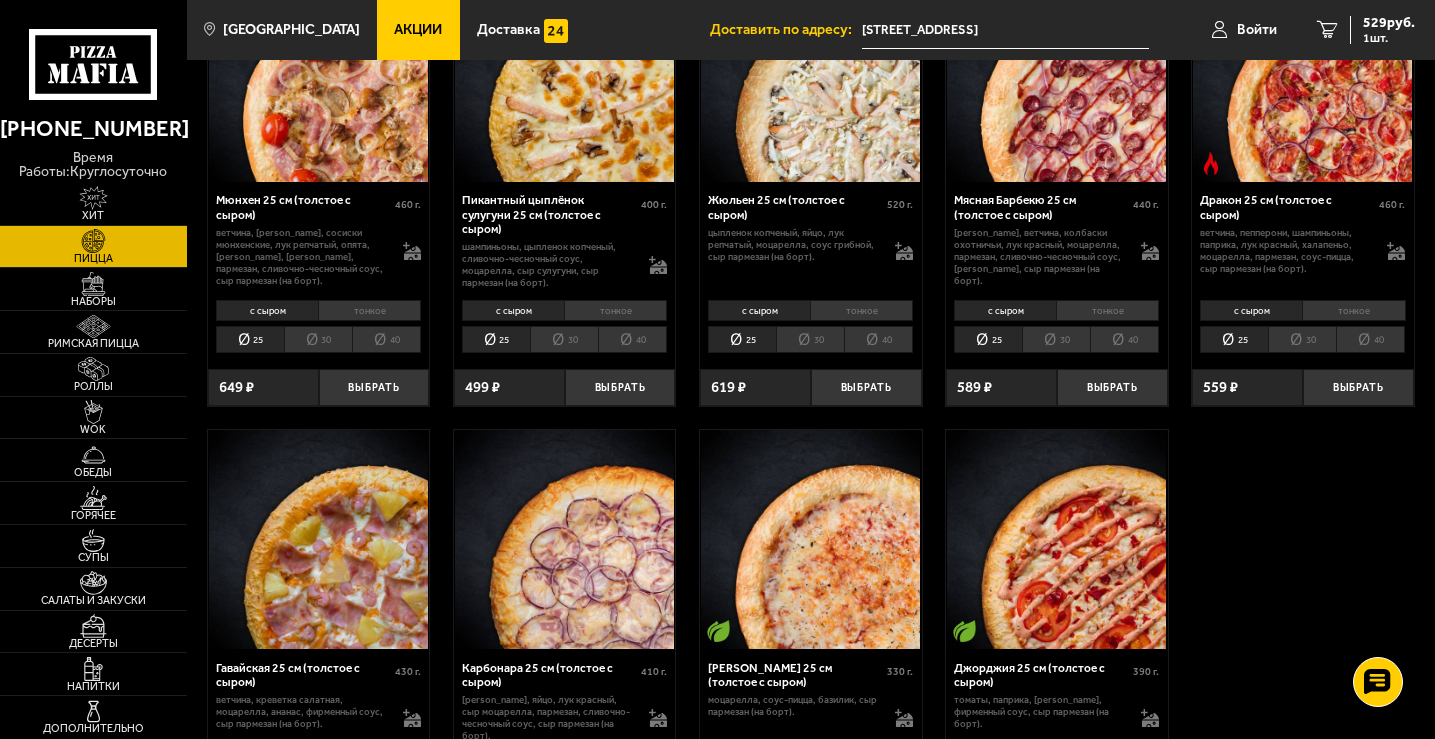 scroll, scrollTop: 2000, scrollLeft: 0, axis: vertical 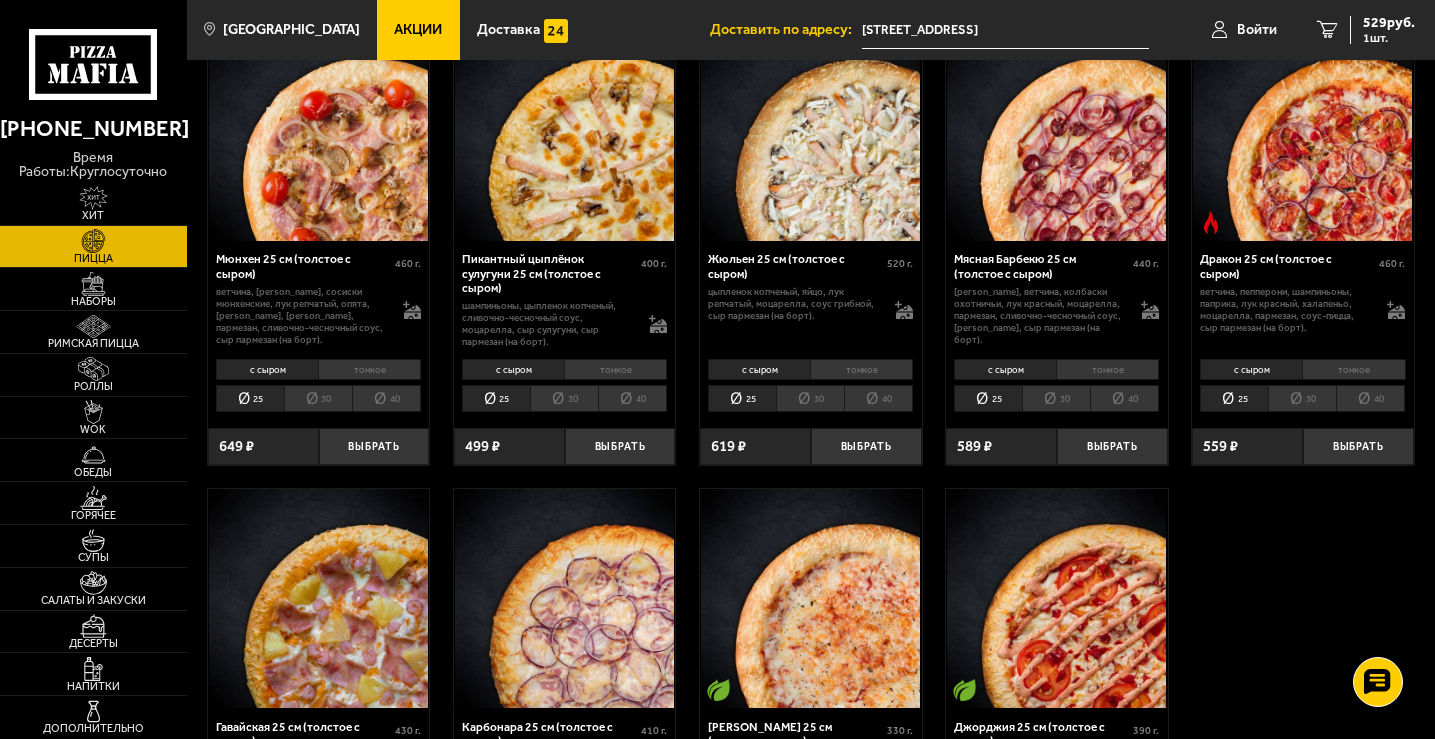 click on "тонкое" at bounding box center [1353, 370] 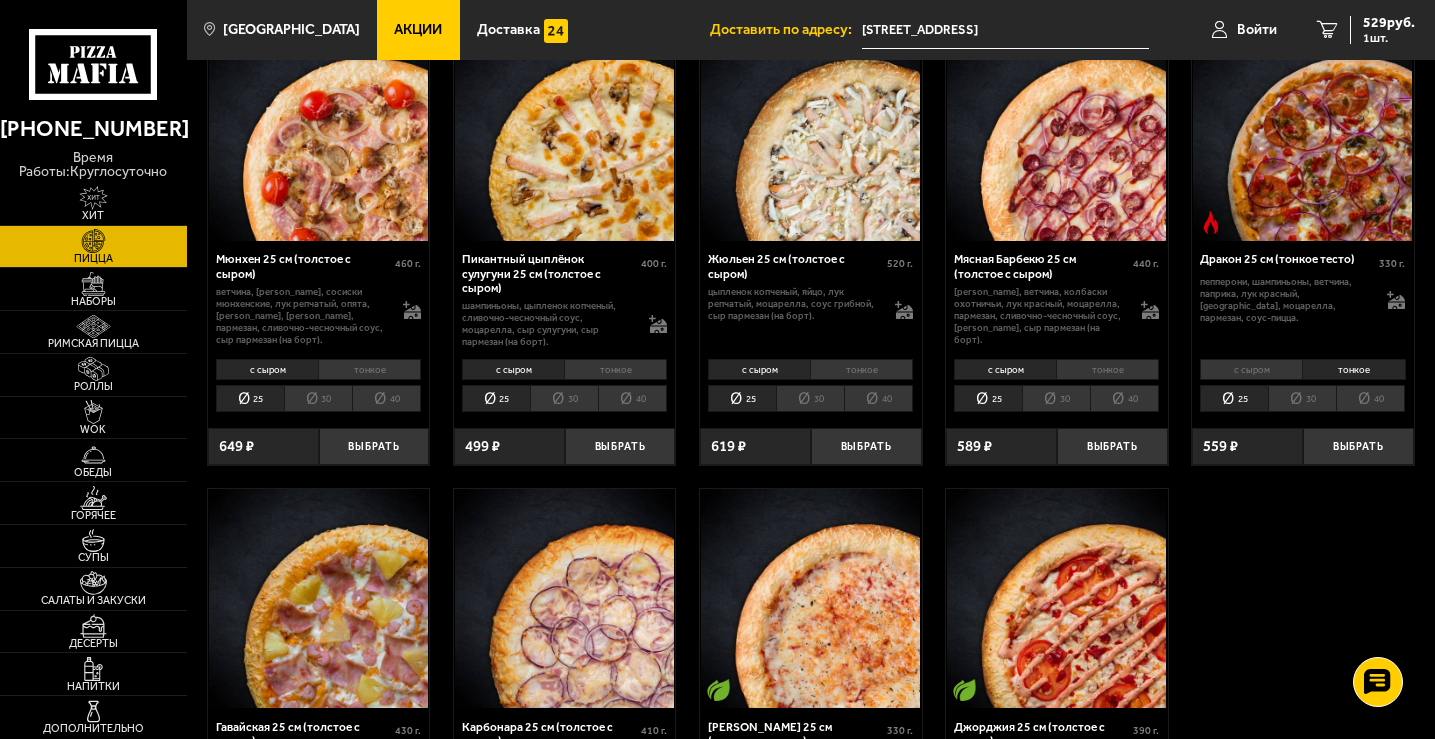 click on "с сыром" at bounding box center [1251, 370] 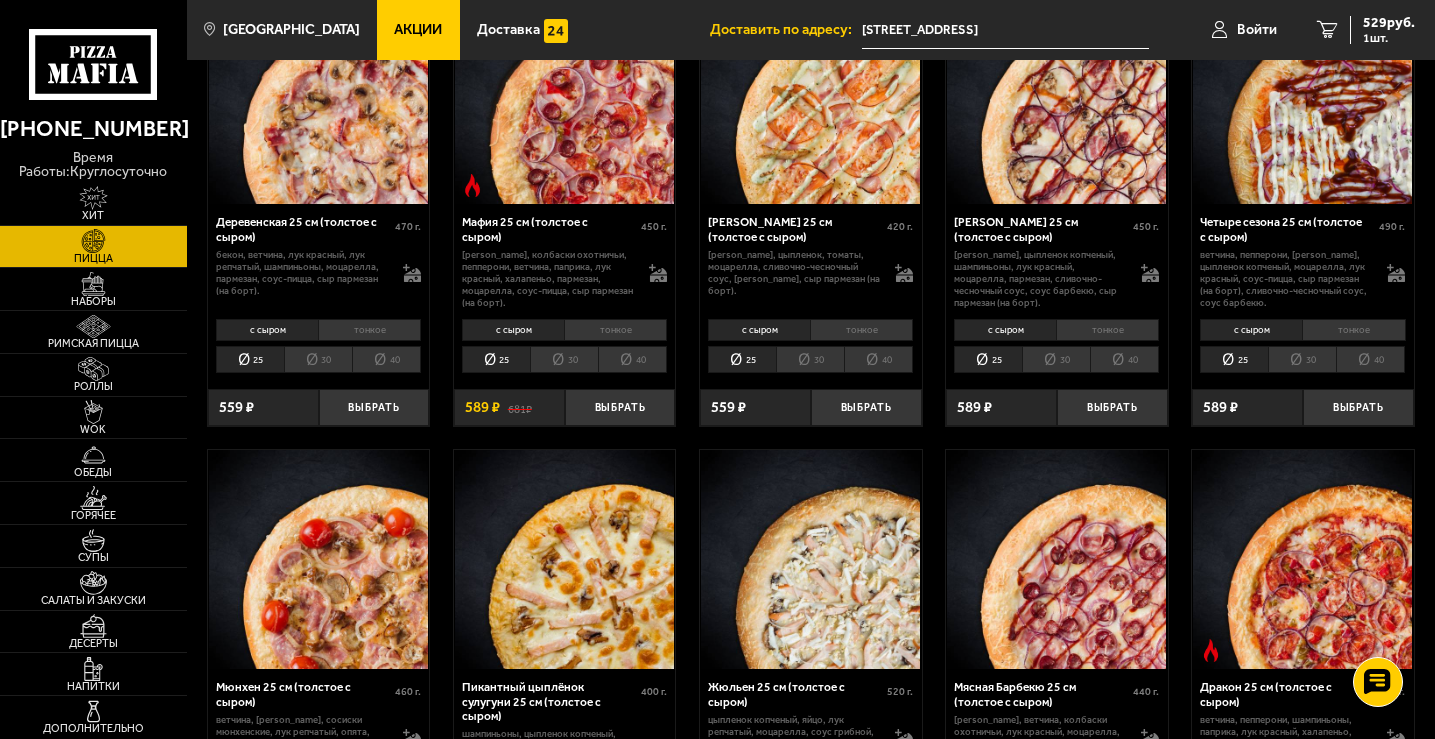 scroll, scrollTop: 1400, scrollLeft: 0, axis: vertical 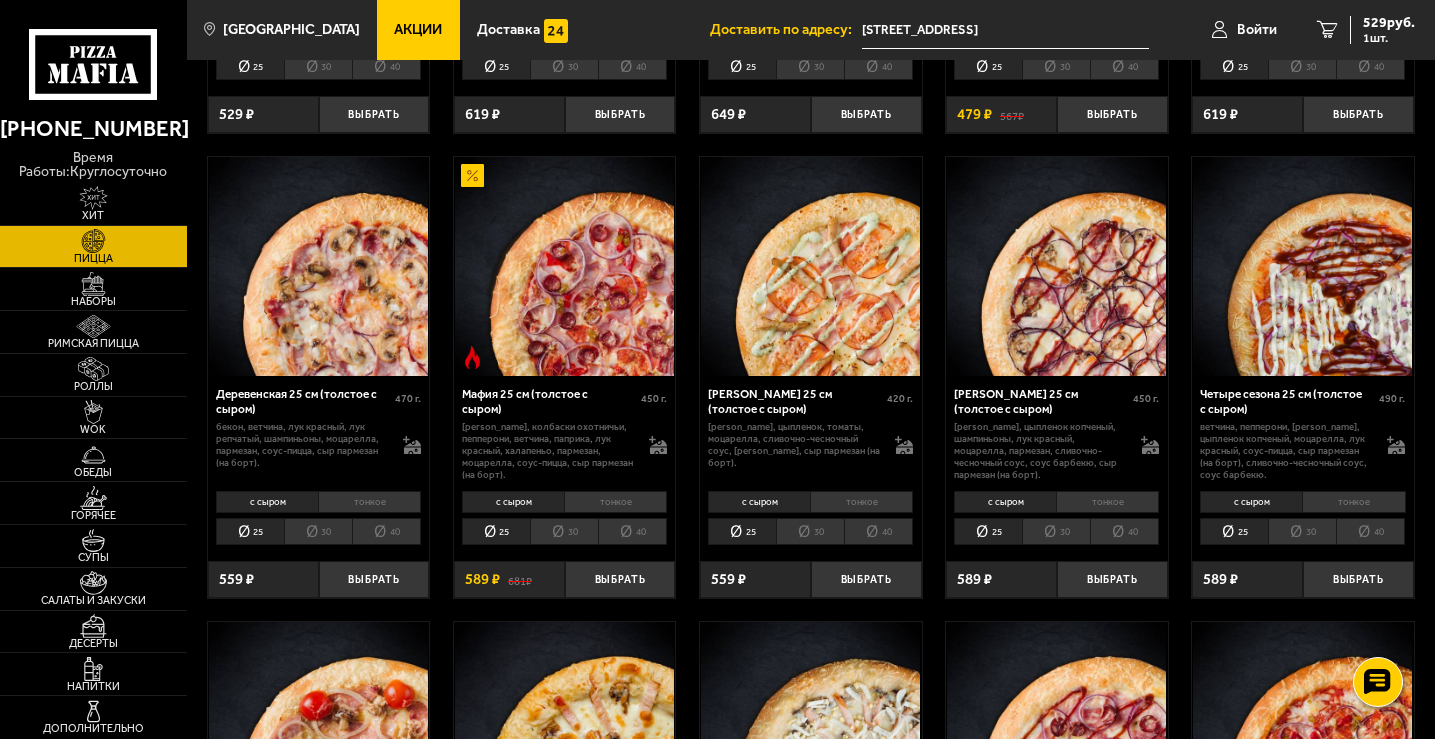 click on "тонкое" at bounding box center [1353, 502] 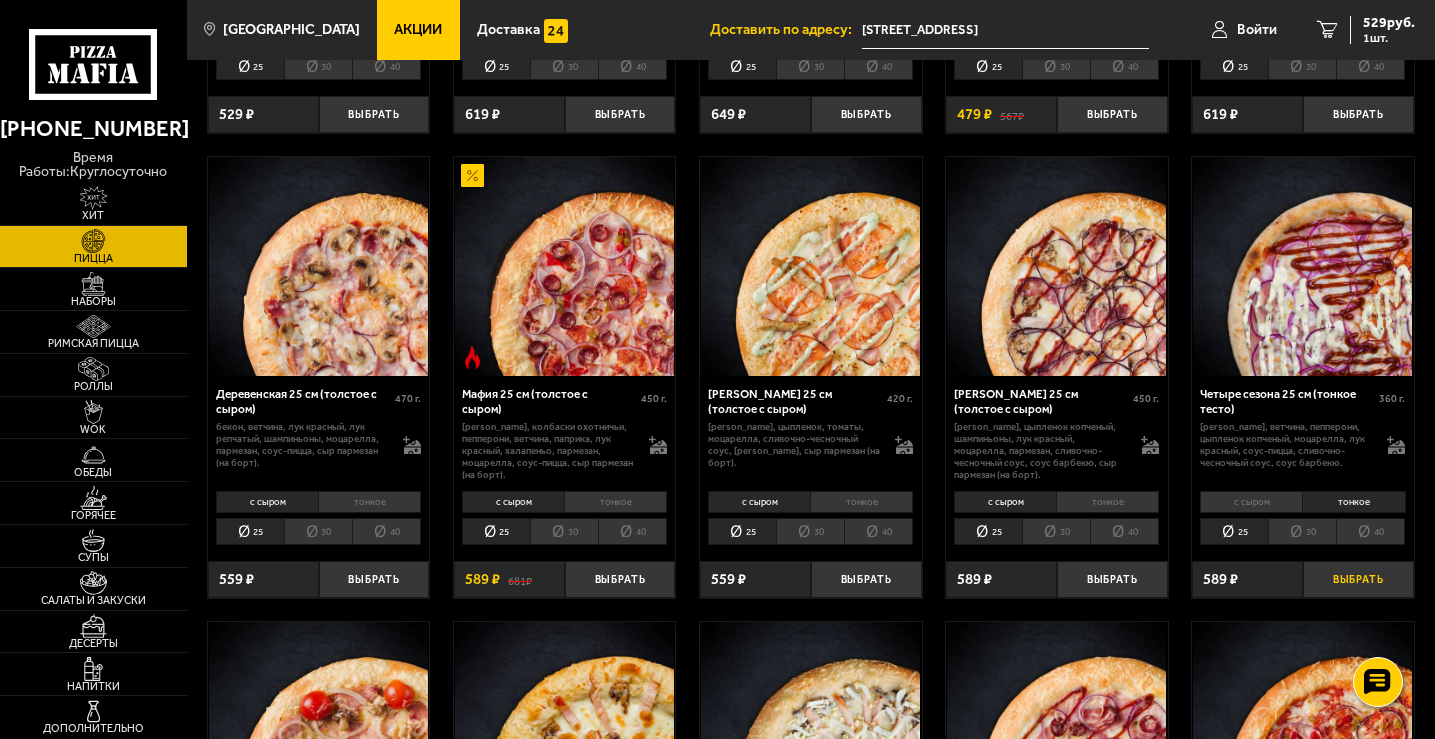 click on "Выбрать" at bounding box center (1358, 579) 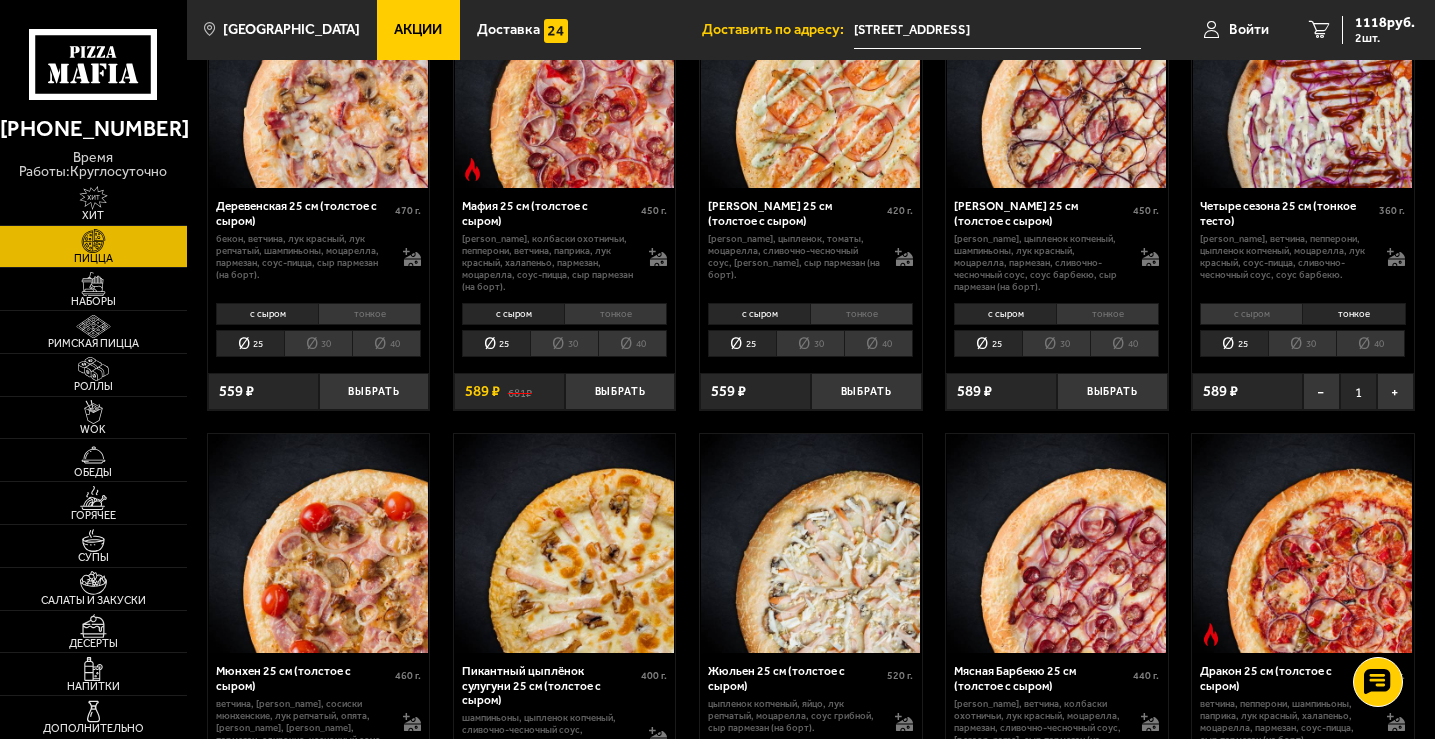 scroll, scrollTop: 1900, scrollLeft: 0, axis: vertical 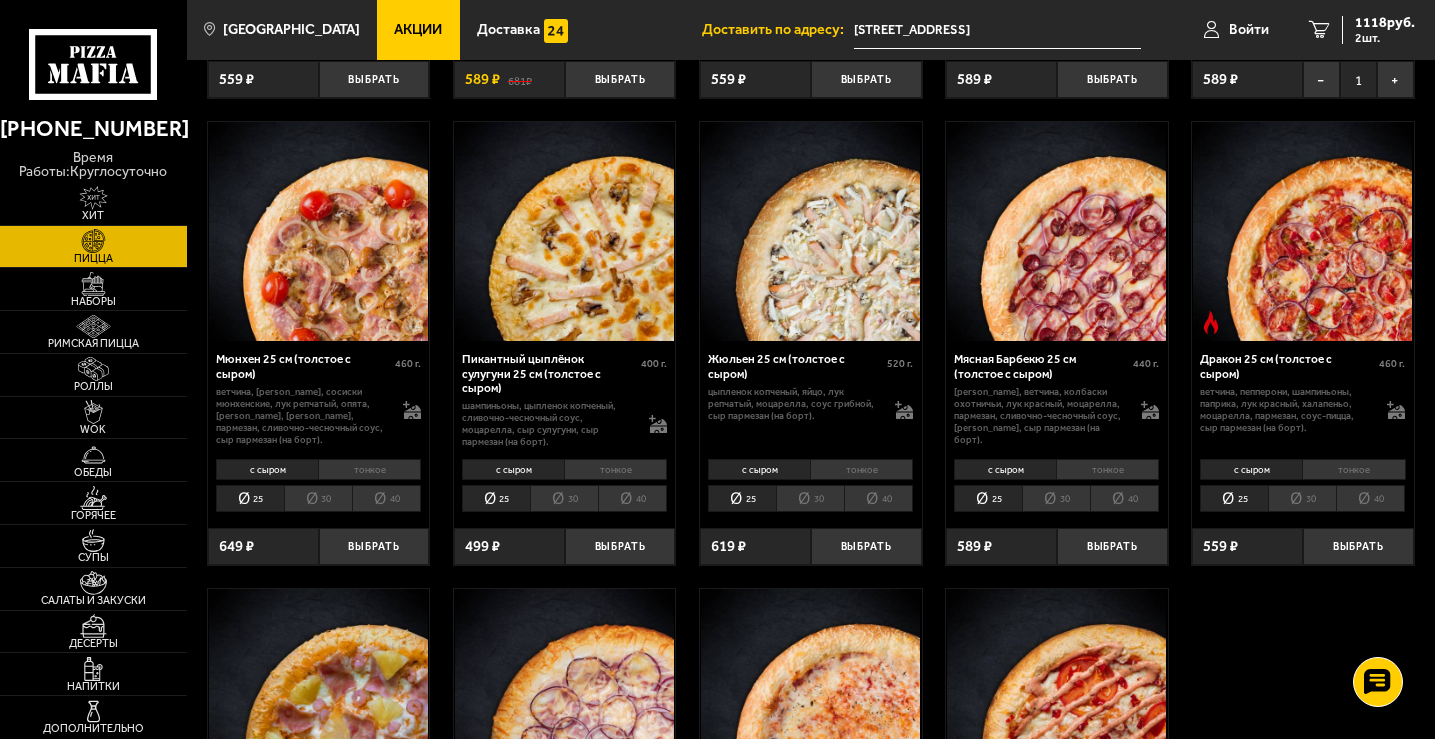 click on "тонкое" at bounding box center [1353, 470] 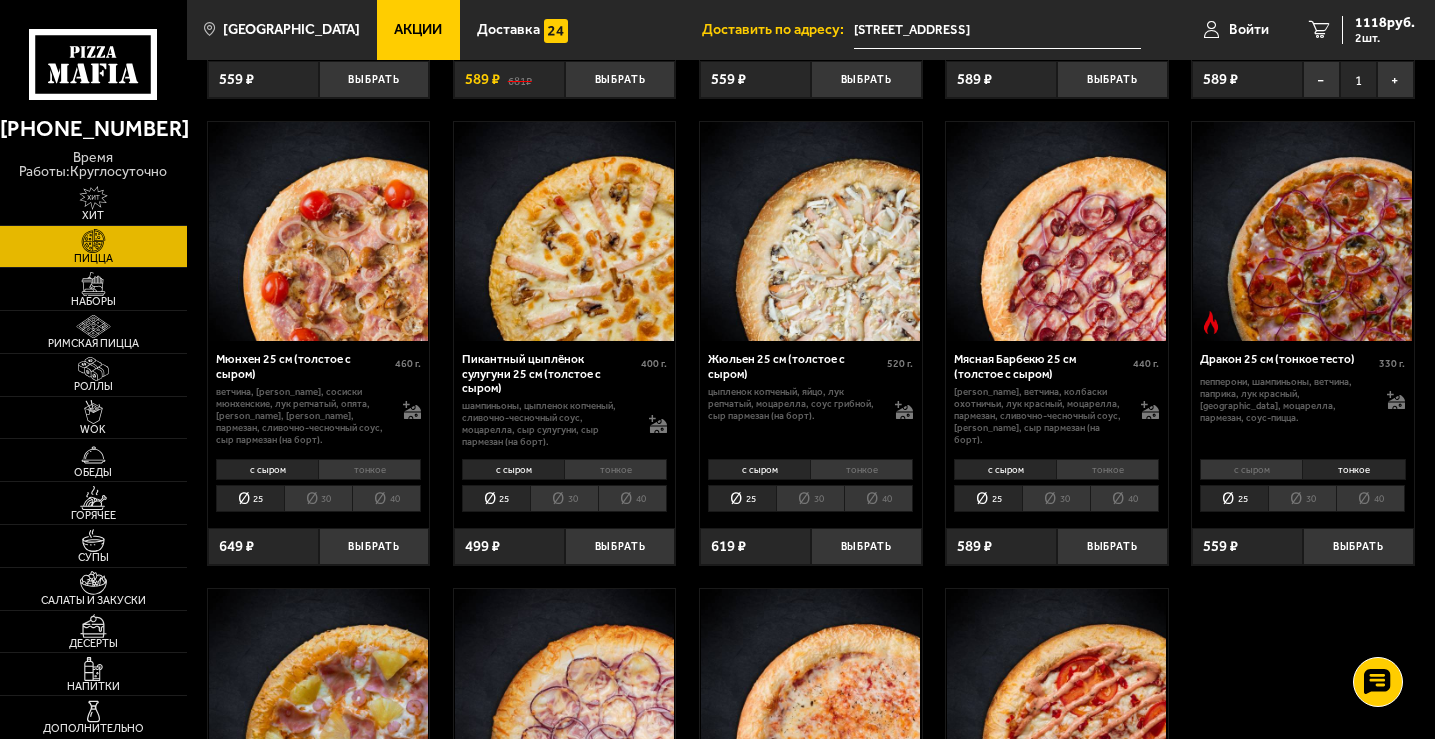 click on "с сыром" at bounding box center [1251, 470] 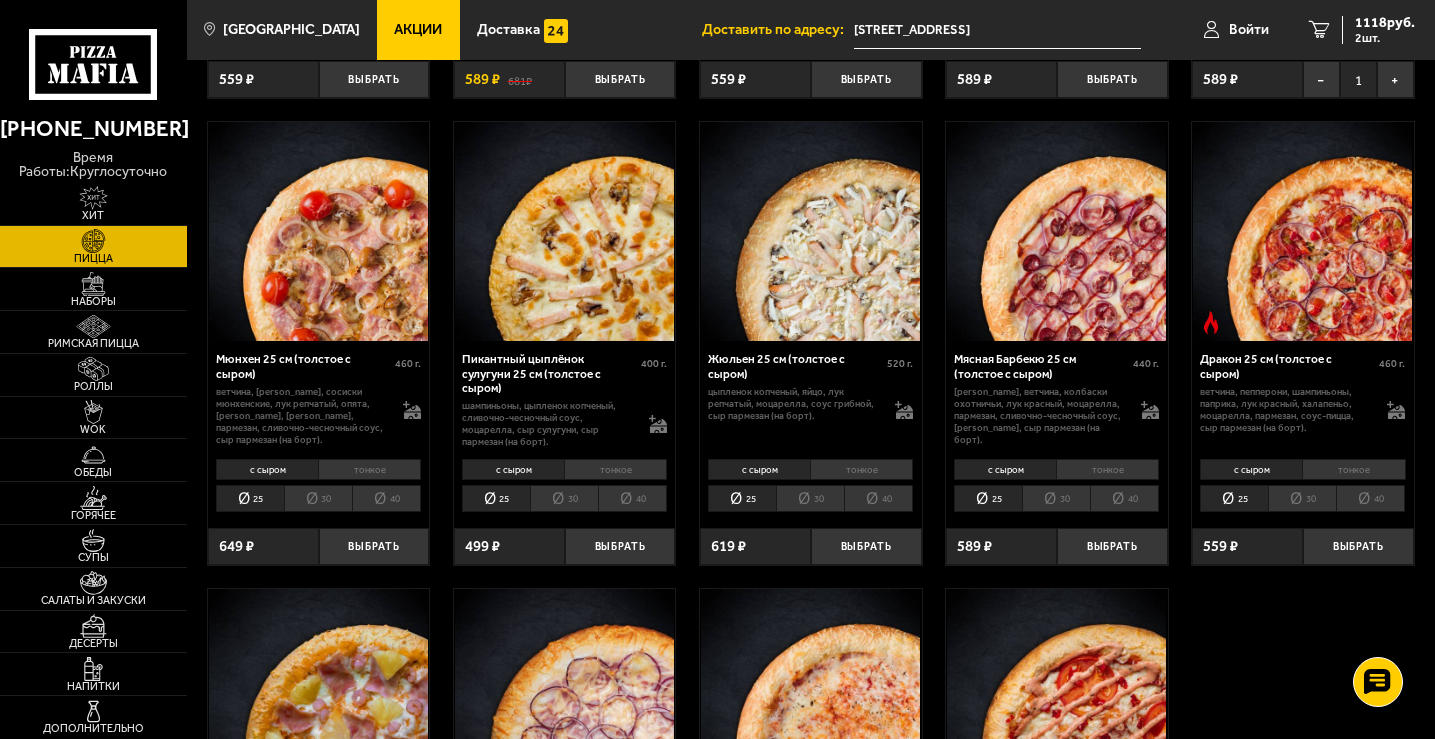 click on "тонкое" at bounding box center [1353, 470] 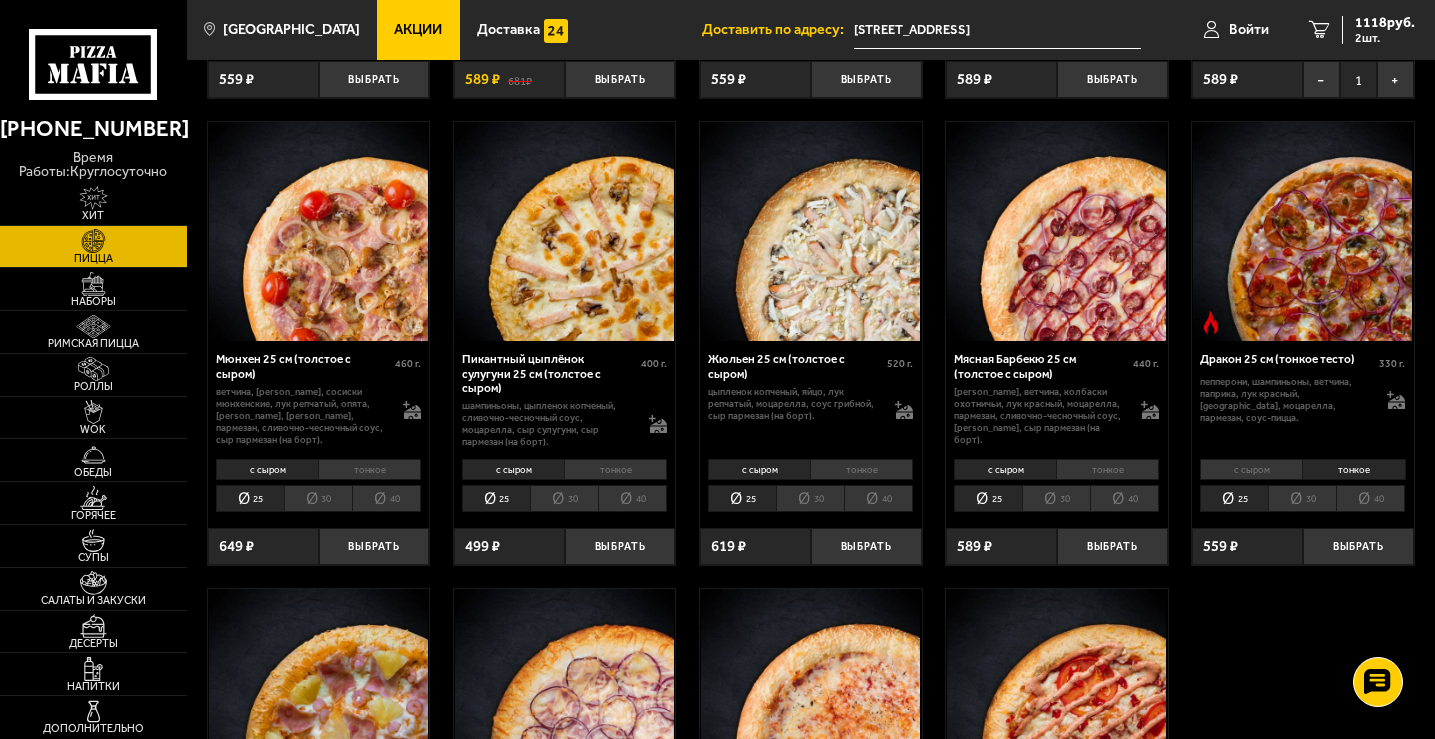 click on "с сыром" at bounding box center (1251, 470) 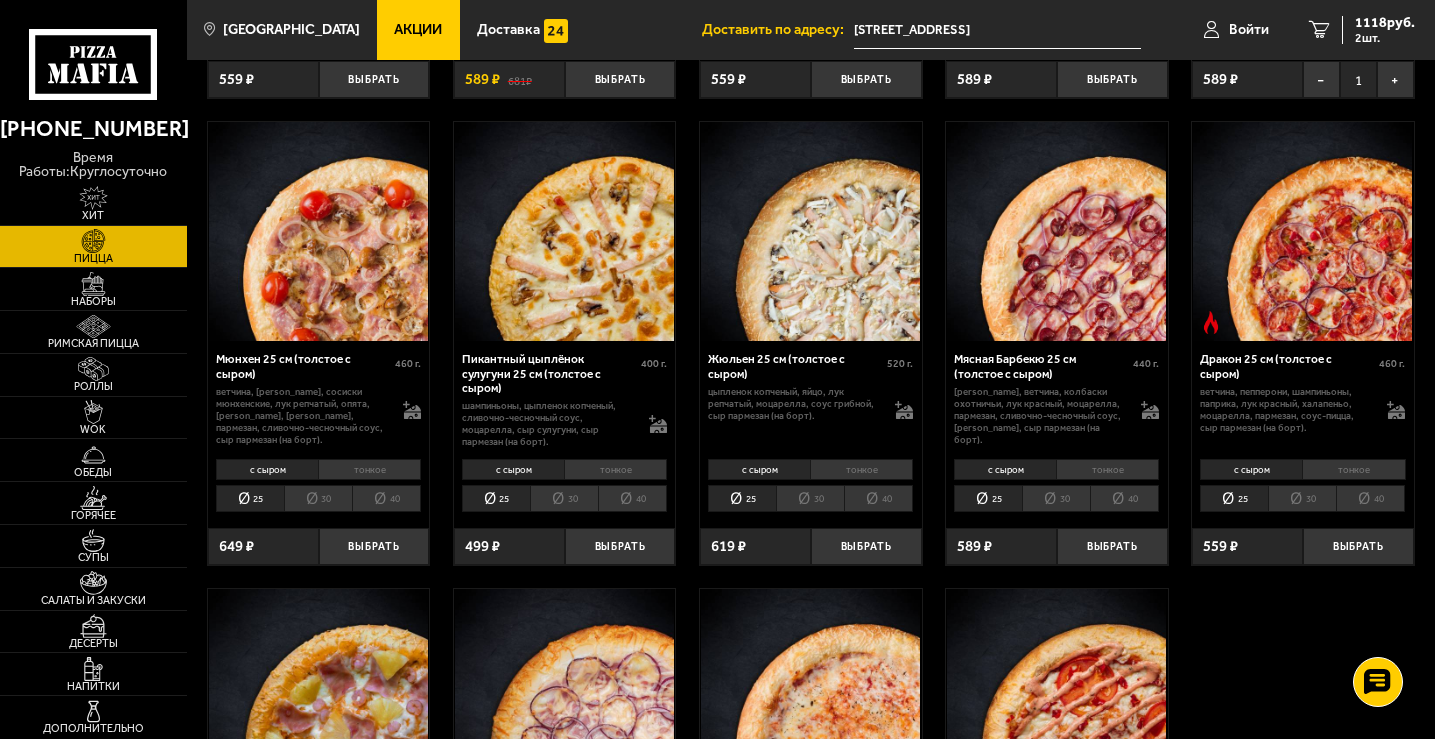 click on "тонкое" at bounding box center (1353, 470) 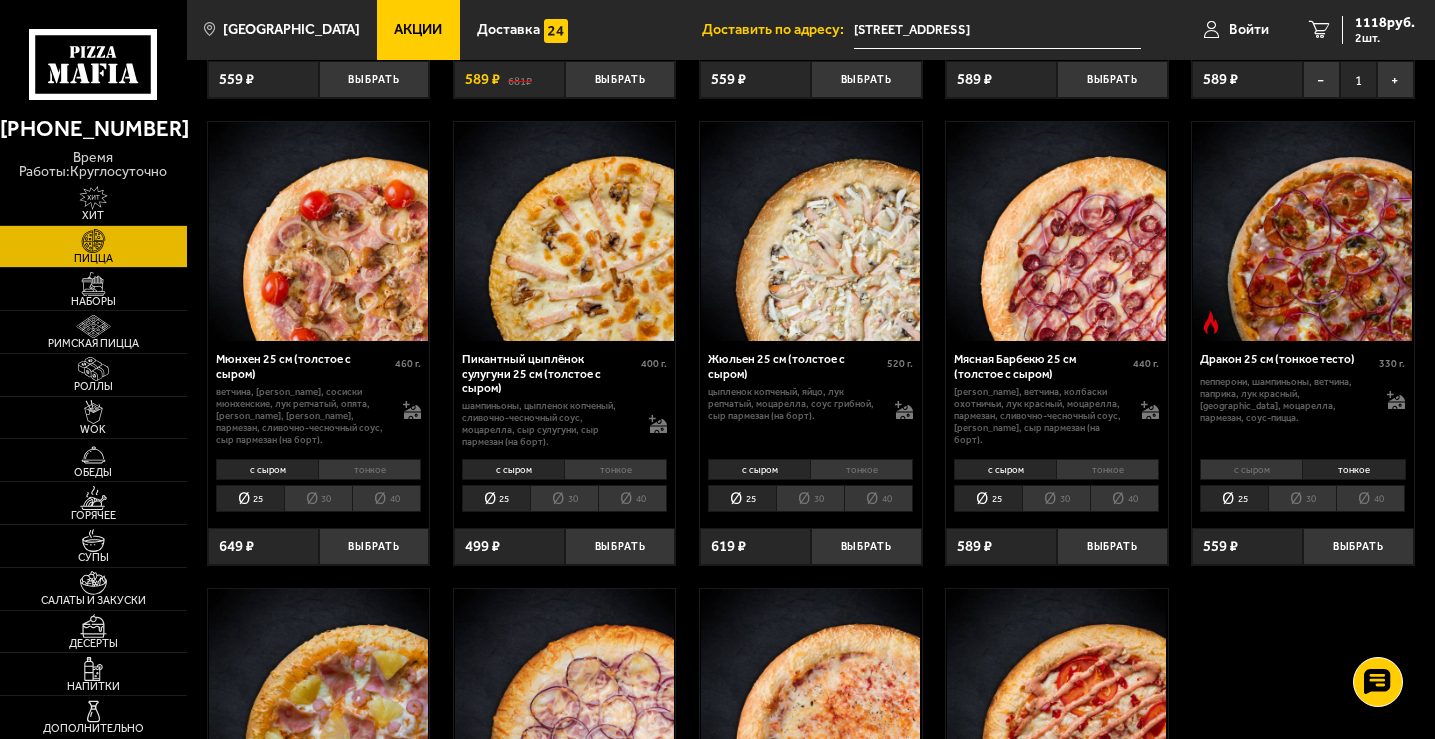 click on "с сыром" at bounding box center (1251, 470) 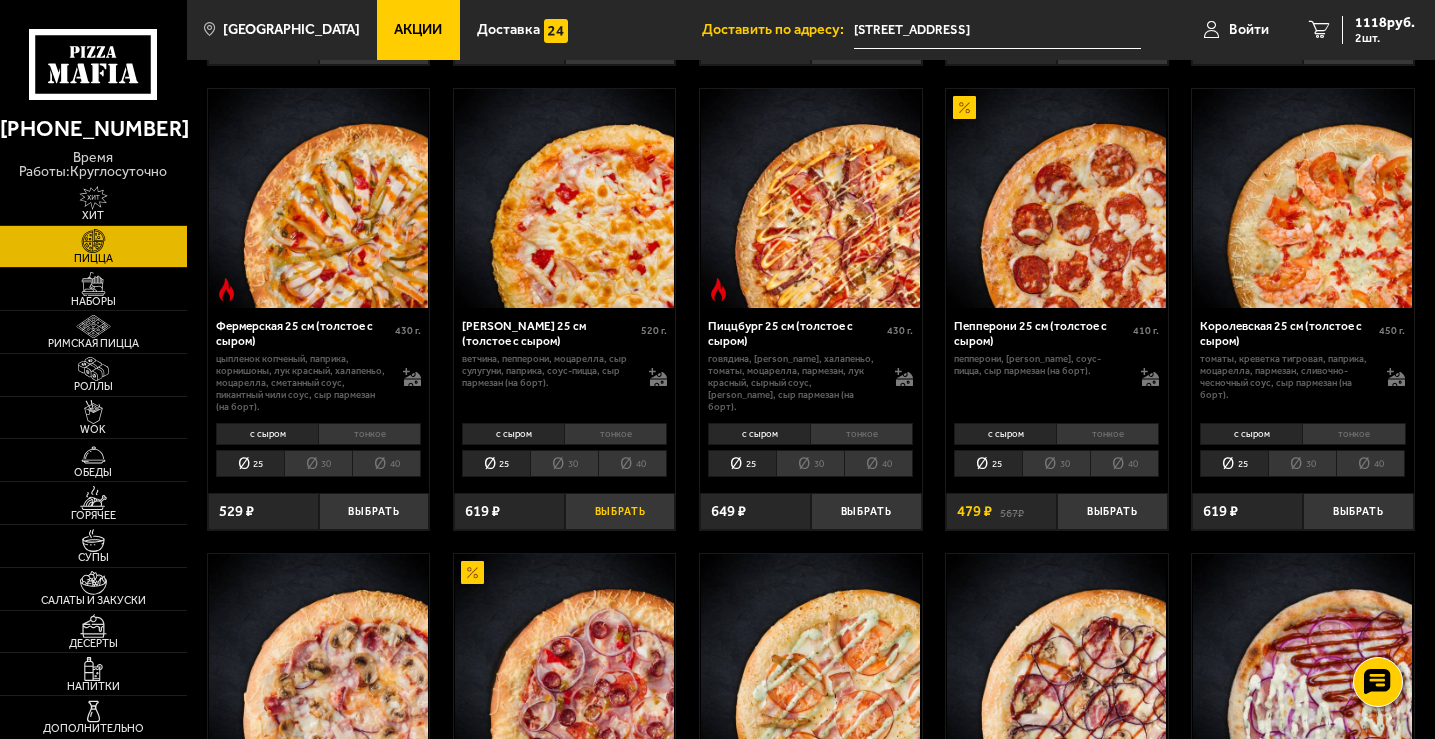 scroll, scrollTop: 1000, scrollLeft: 0, axis: vertical 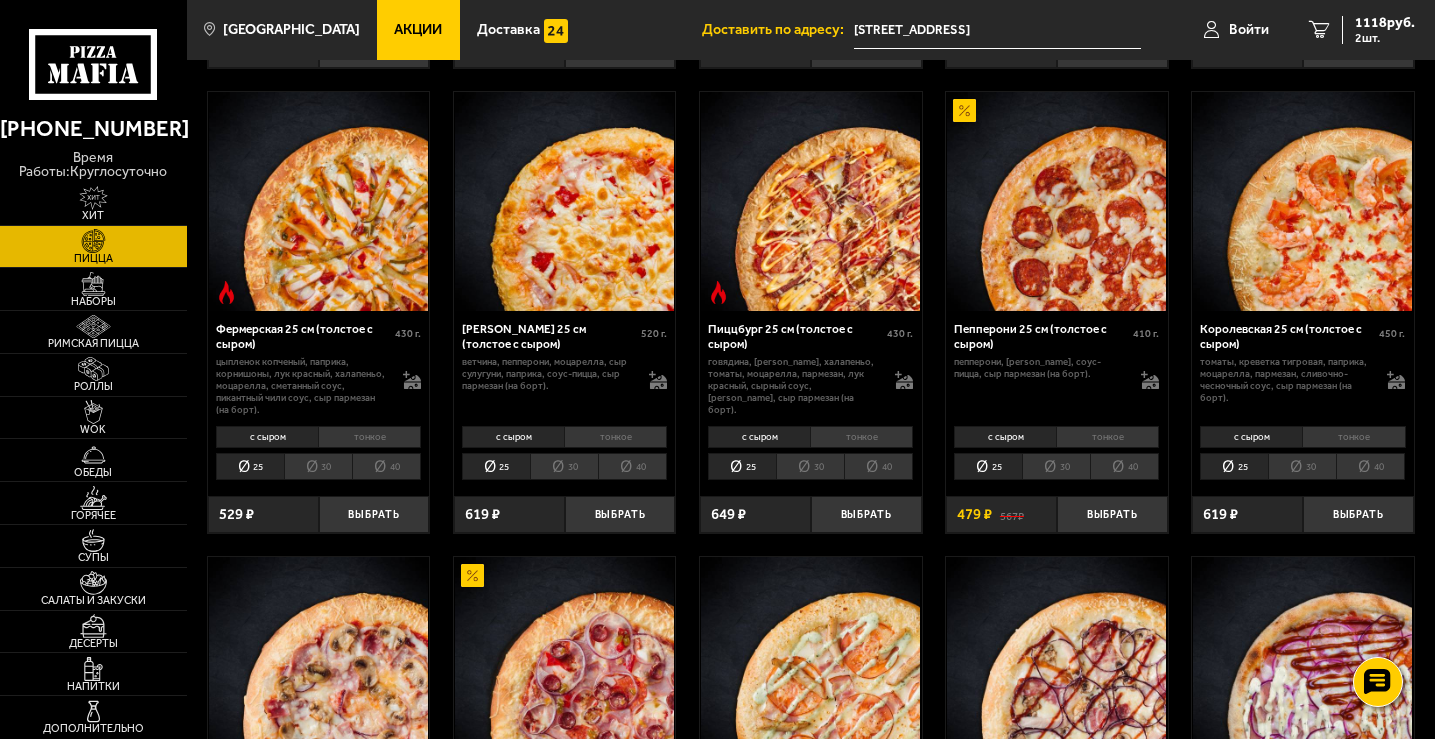 click on "тонкое" at bounding box center [861, 437] 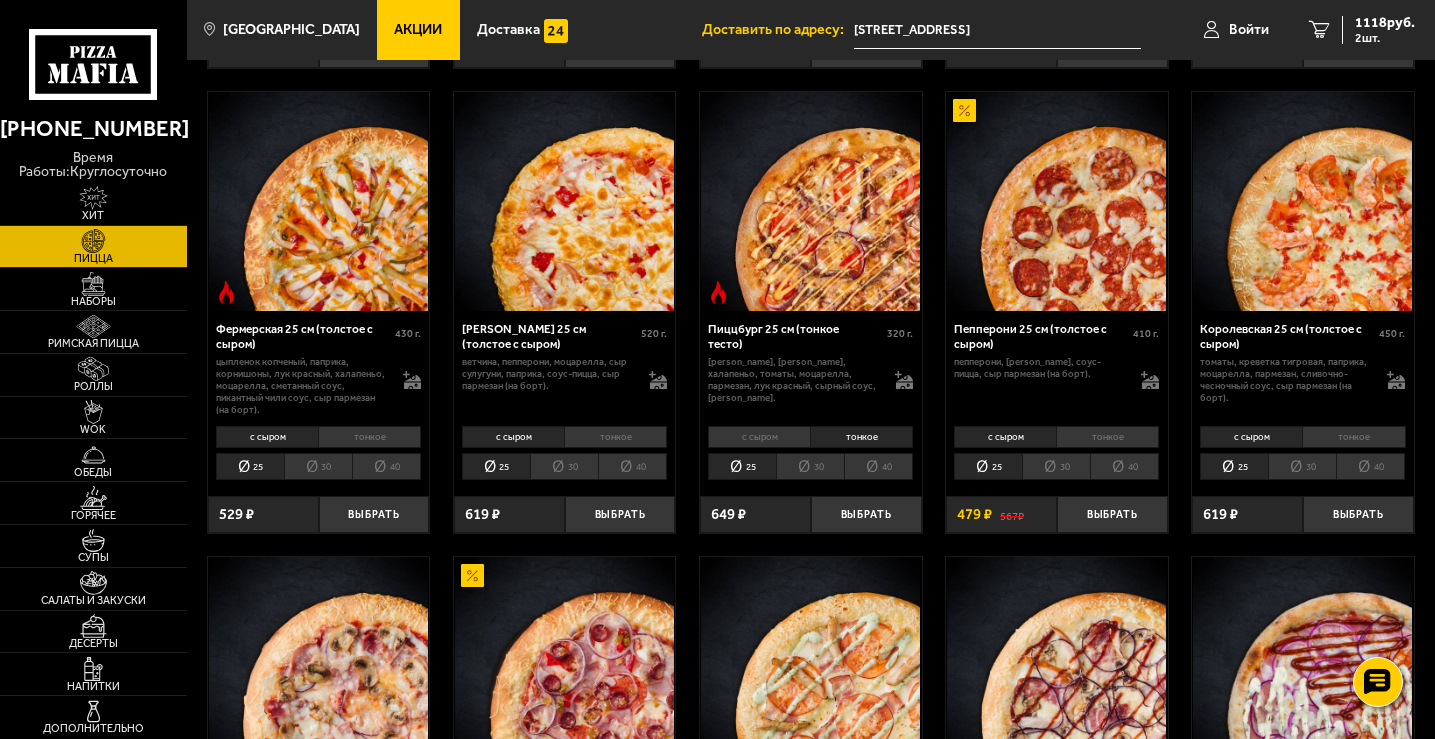 click on "с сыром" at bounding box center [759, 437] 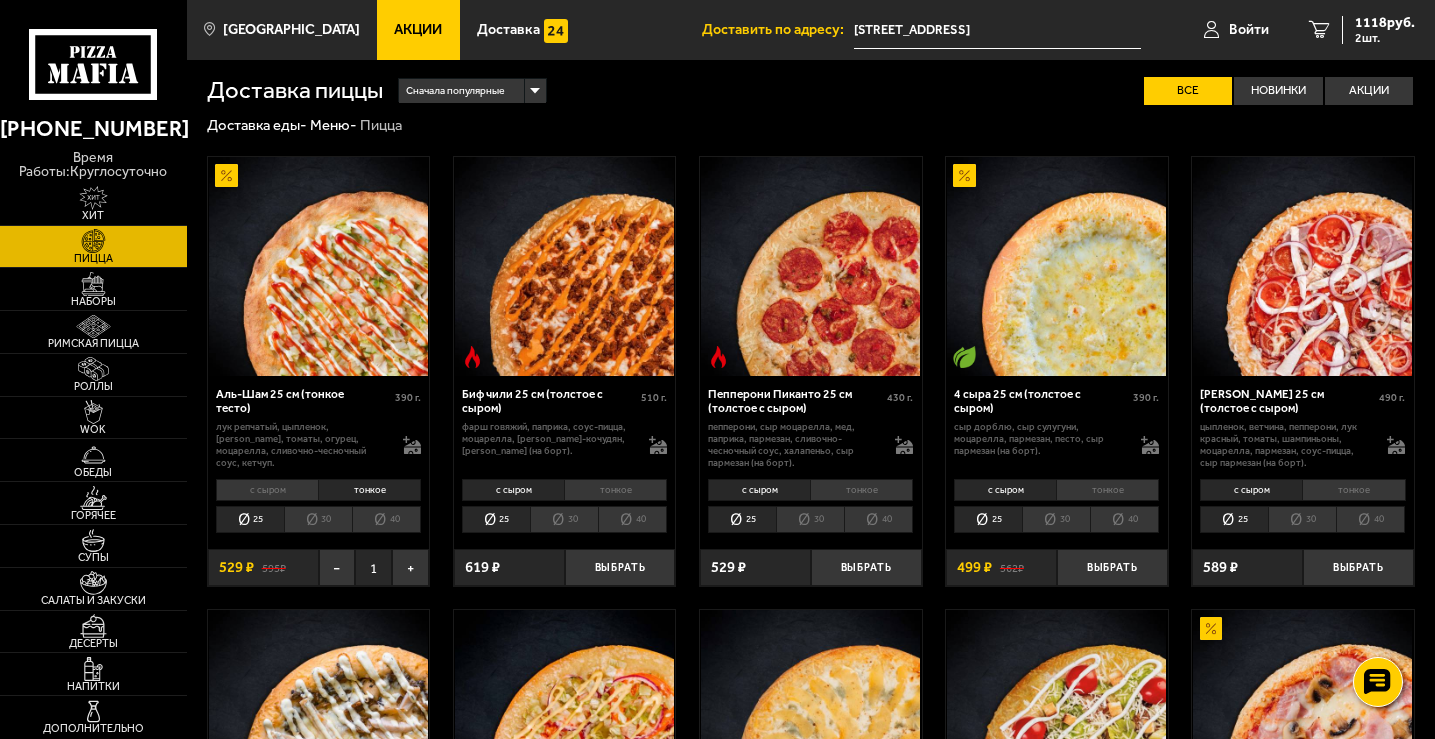 scroll, scrollTop: 0, scrollLeft: 0, axis: both 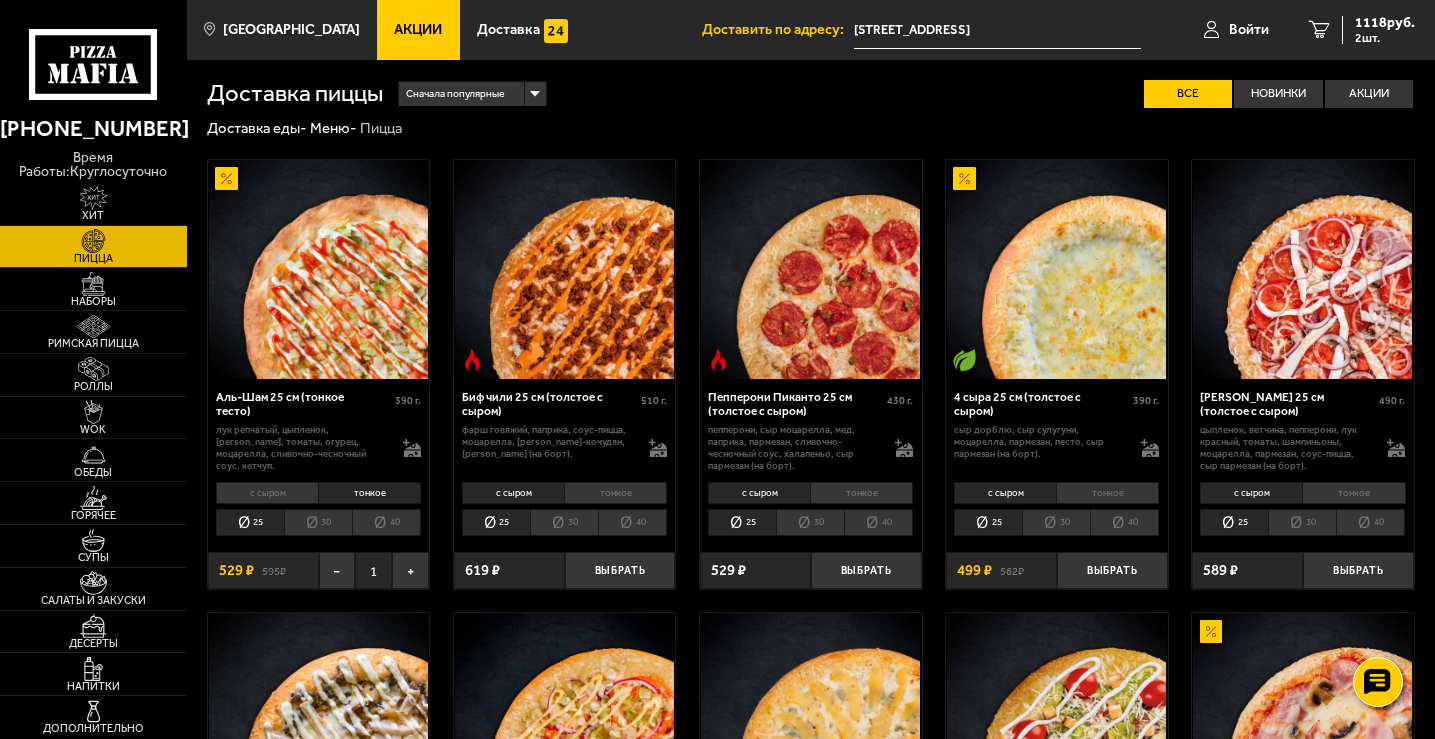 click on "тонкое" at bounding box center (1353, 493) 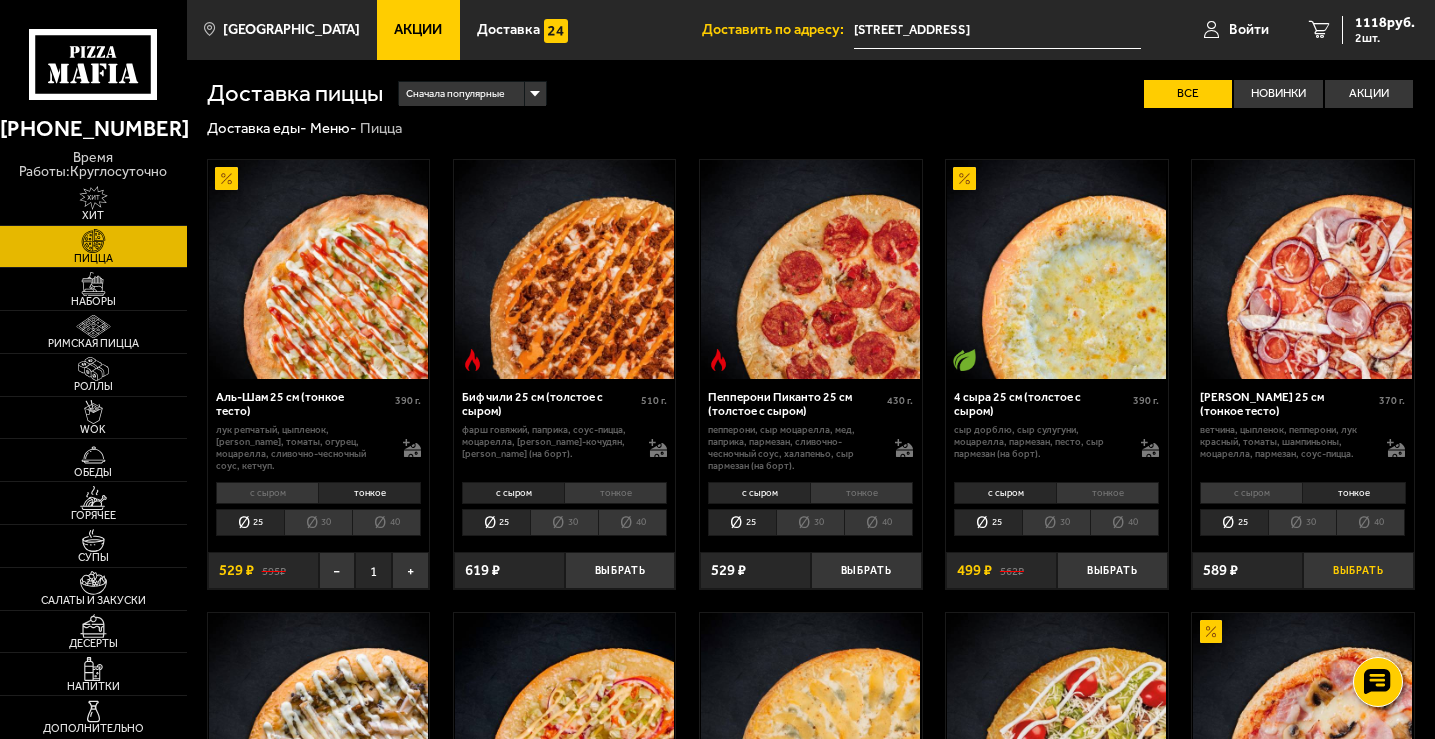 click on "Выбрать" at bounding box center [1358, 570] 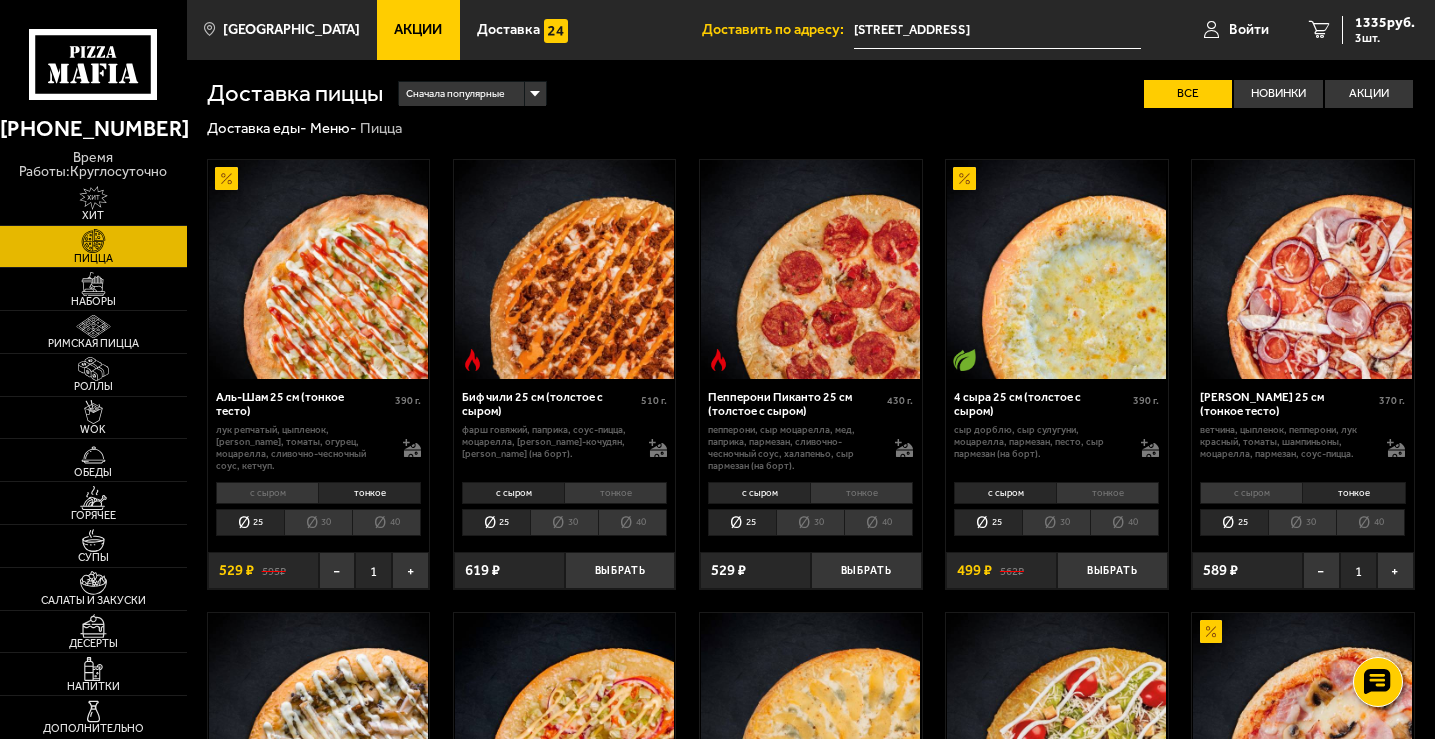 click on "тонкое" at bounding box center (615, 493) 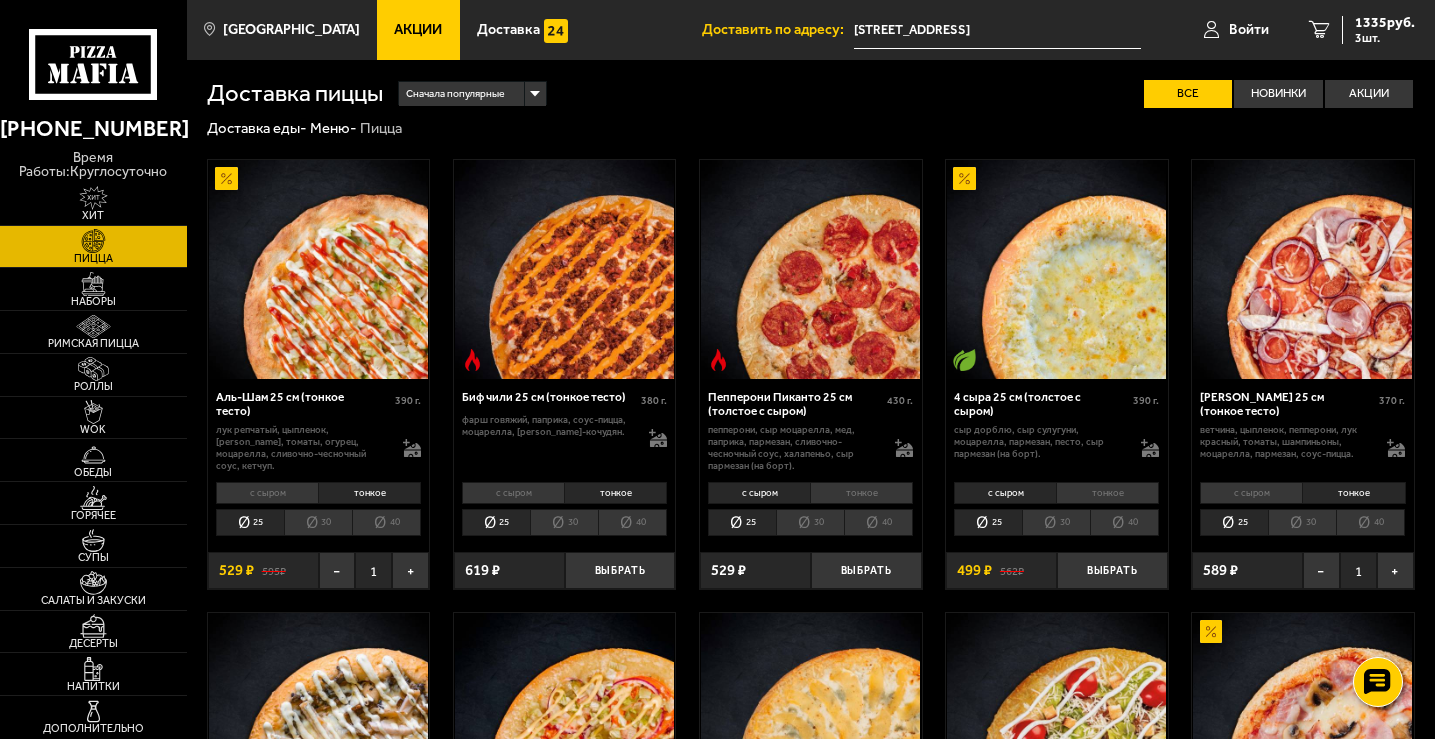 click on "с сыром" at bounding box center [513, 493] 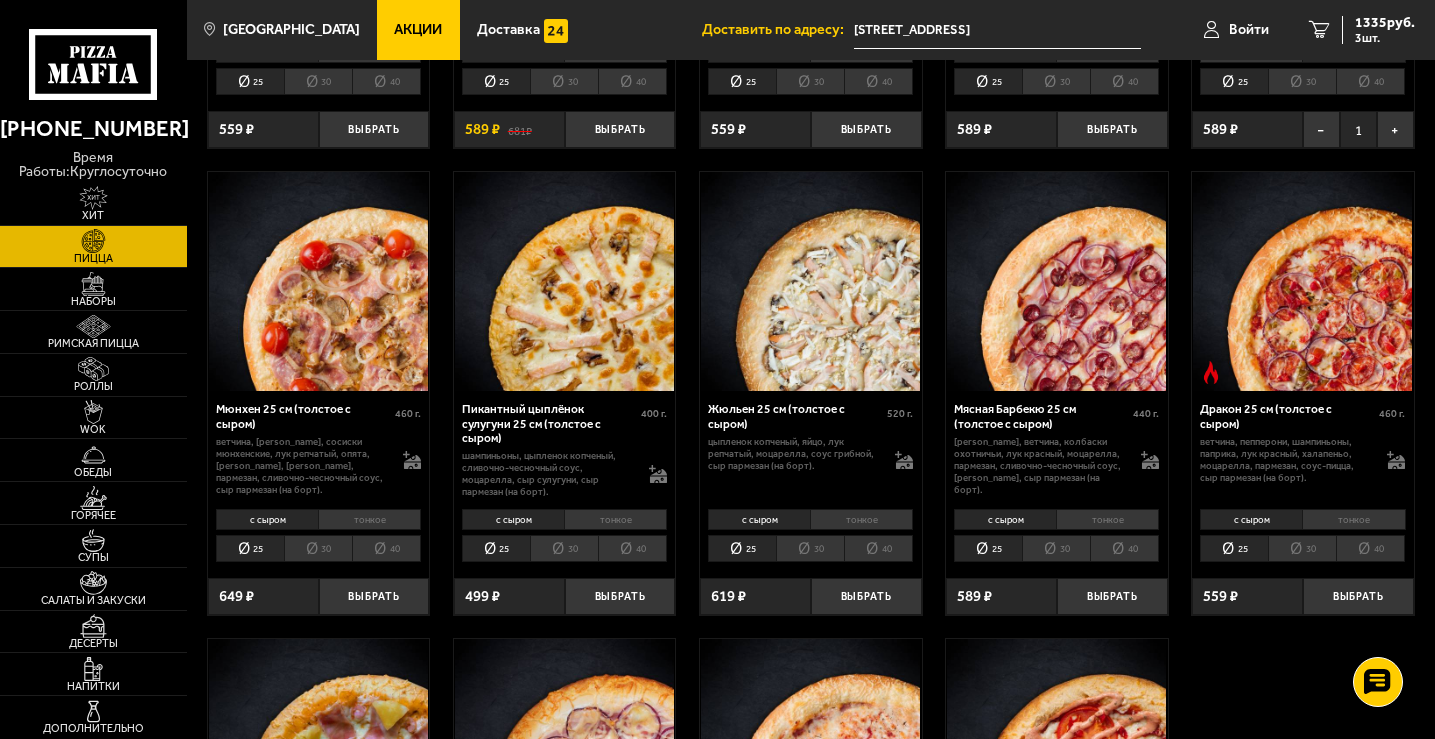 scroll, scrollTop: 2000, scrollLeft: 0, axis: vertical 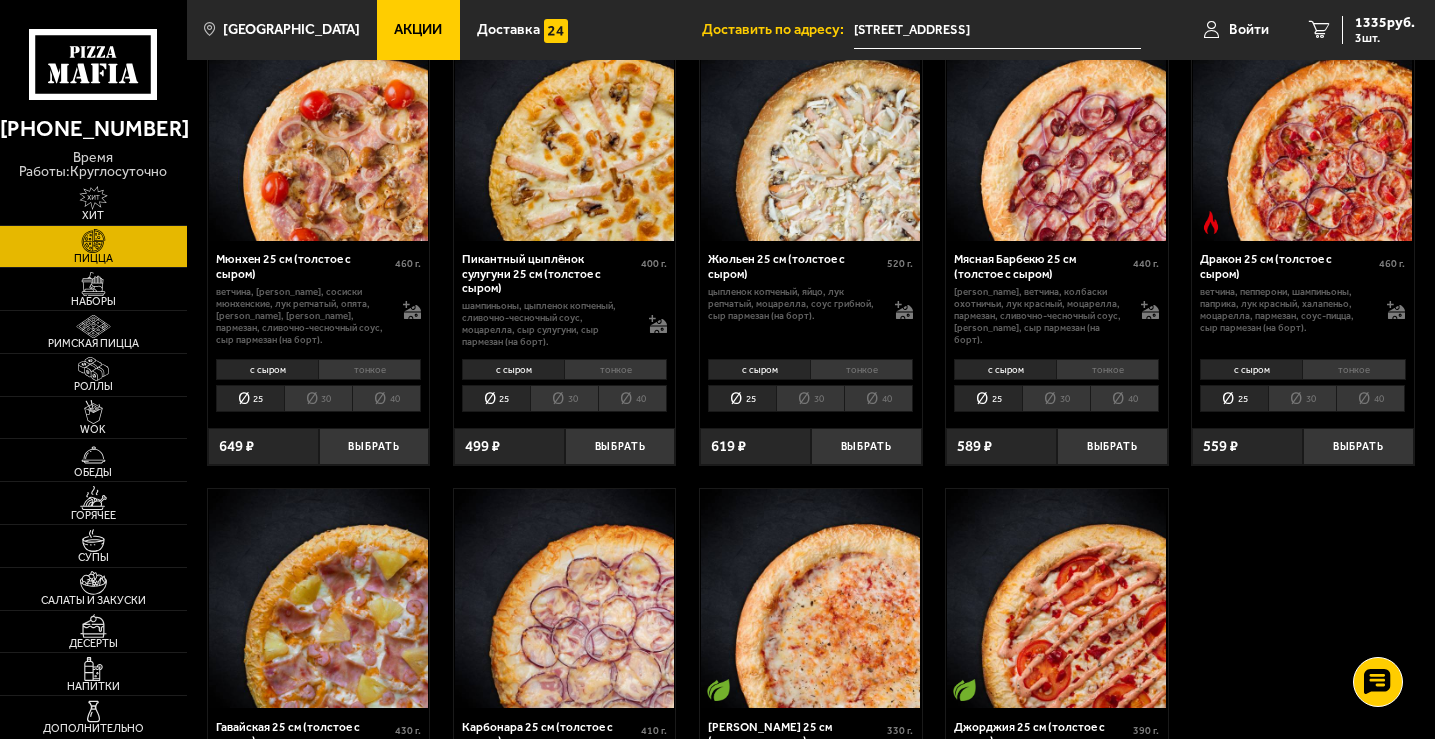 click on "тонкое" at bounding box center [1353, 370] 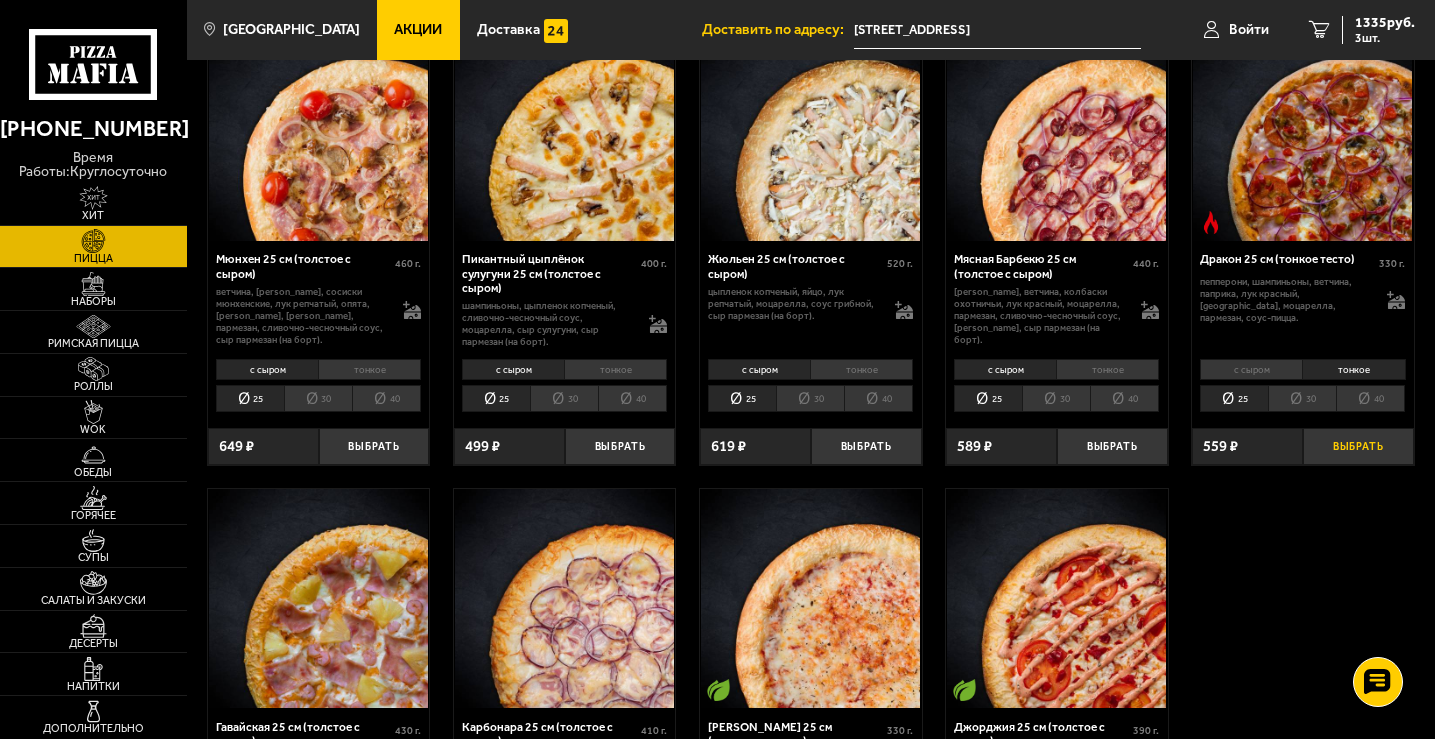click on "Выбрать" at bounding box center (1358, 446) 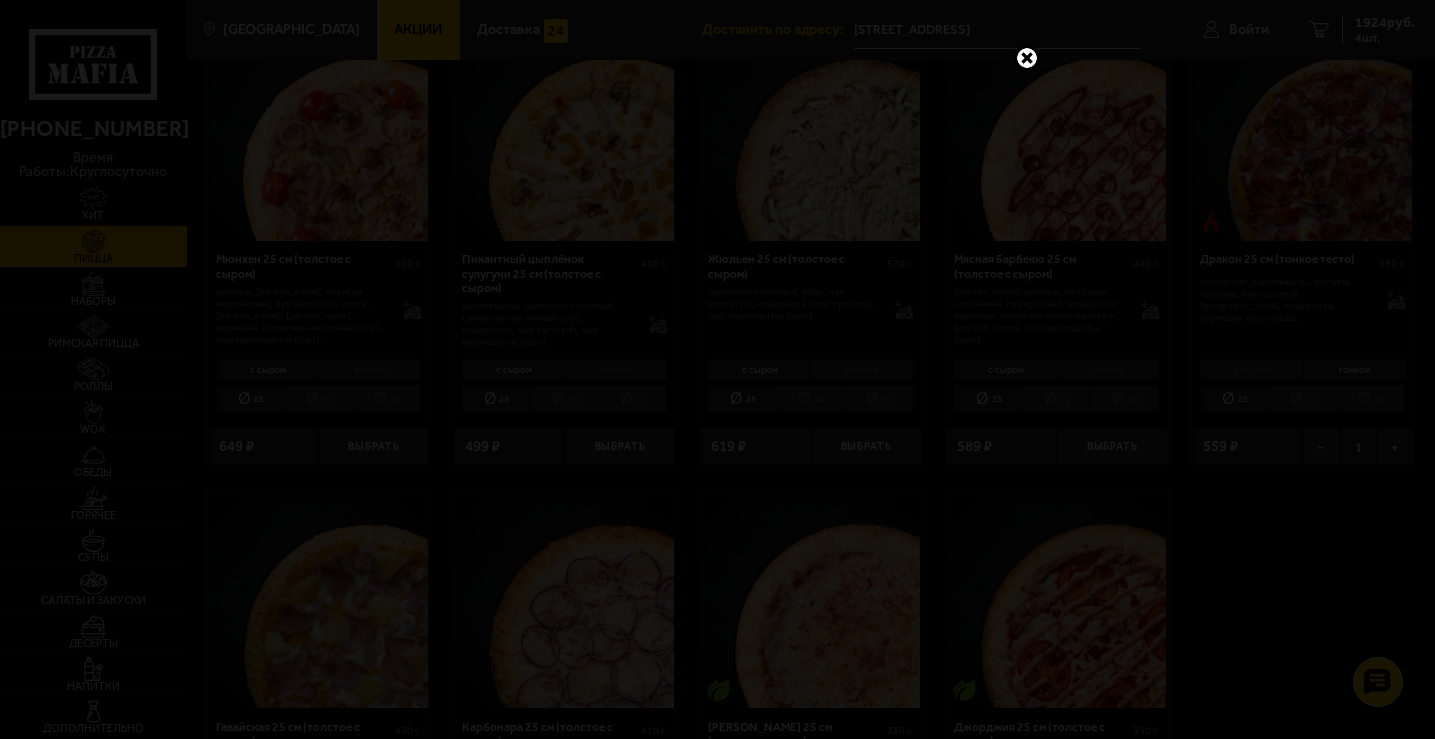 click at bounding box center (1027, 58) 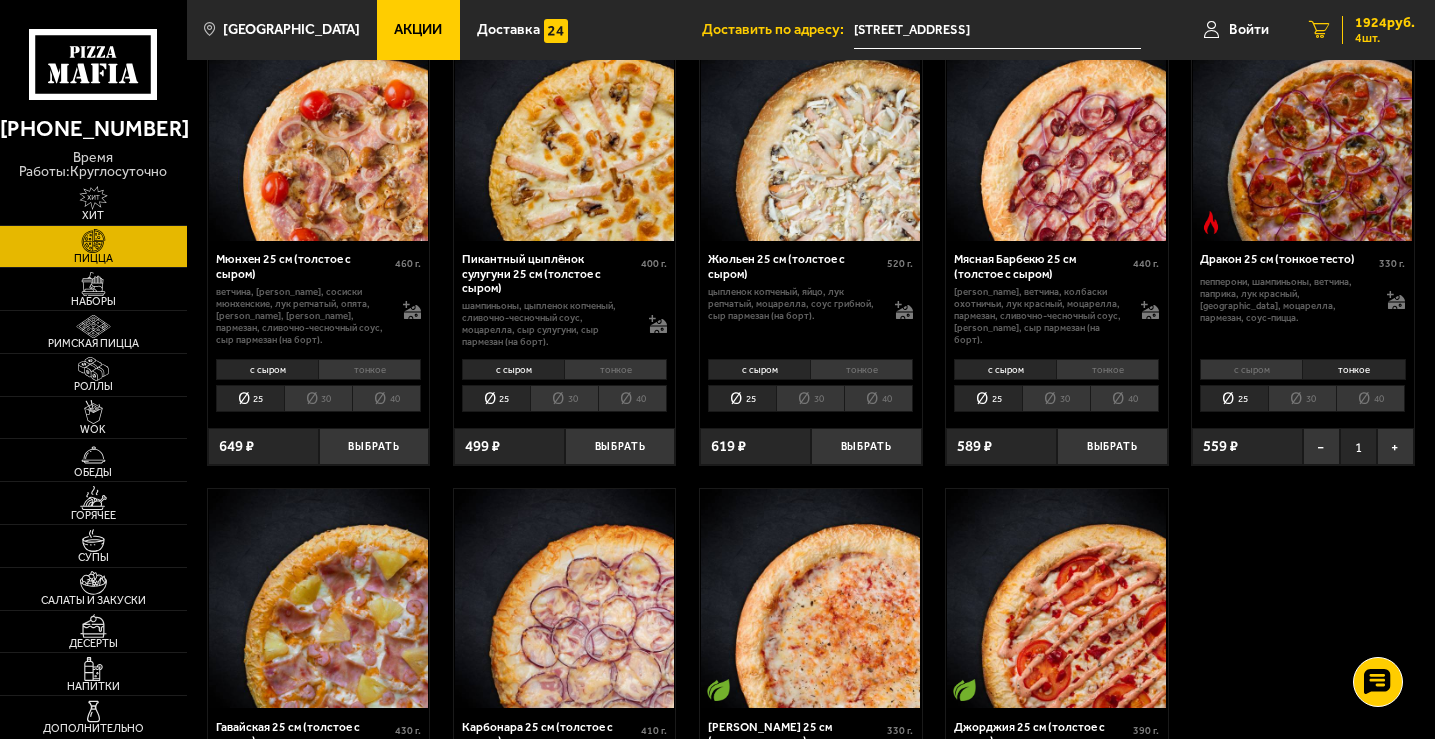 click on "1924  руб. 4  шт." at bounding box center (1378, 30) 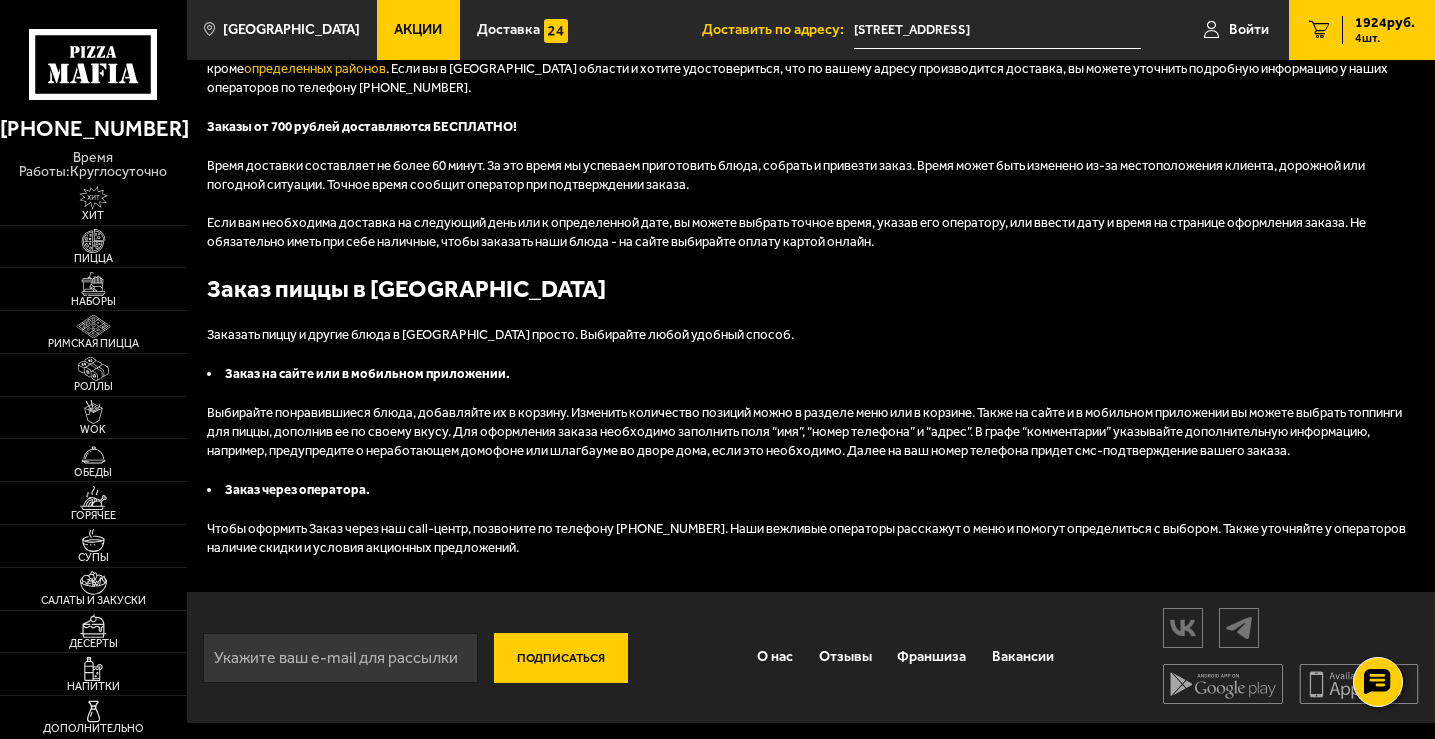 scroll, scrollTop: 0, scrollLeft: 0, axis: both 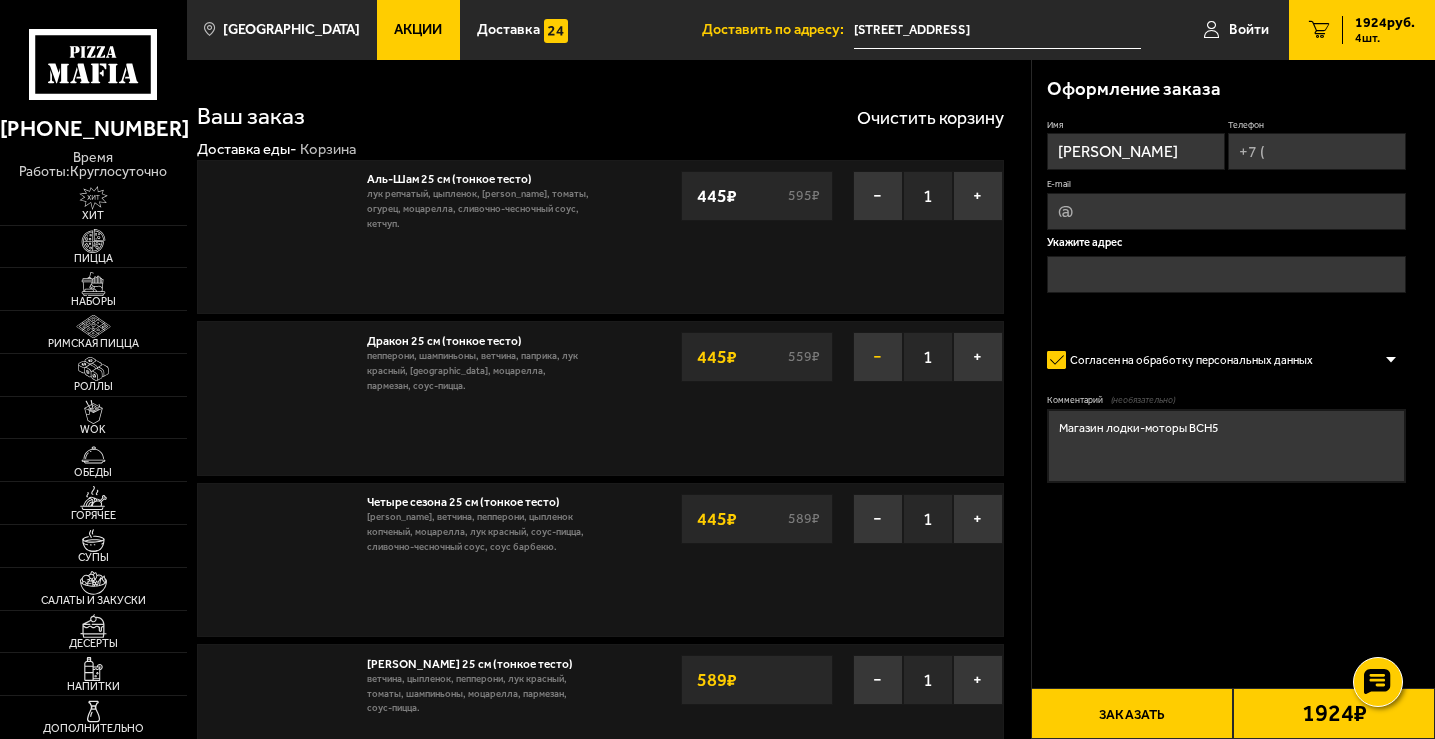 type on "[STREET_ADDRESS]" 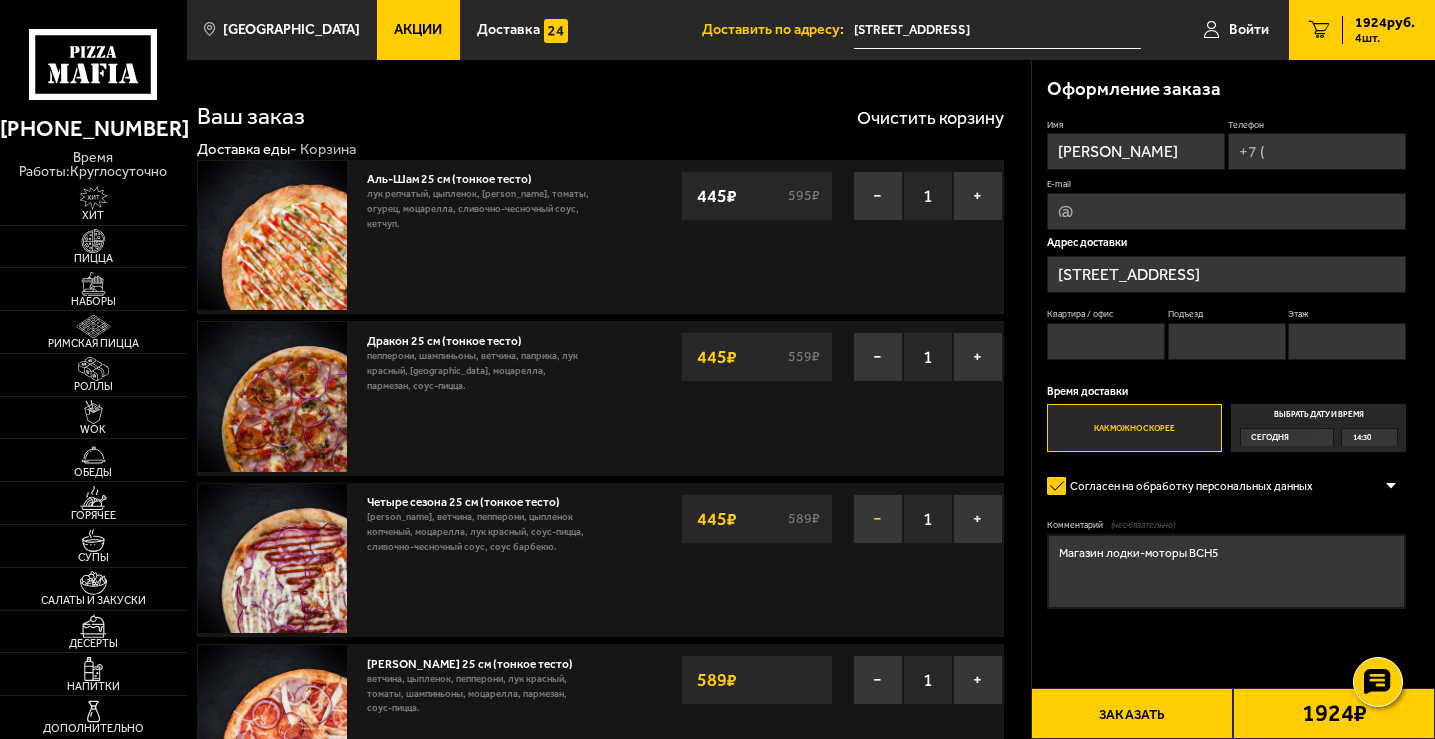 click on "−" at bounding box center (878, 519) 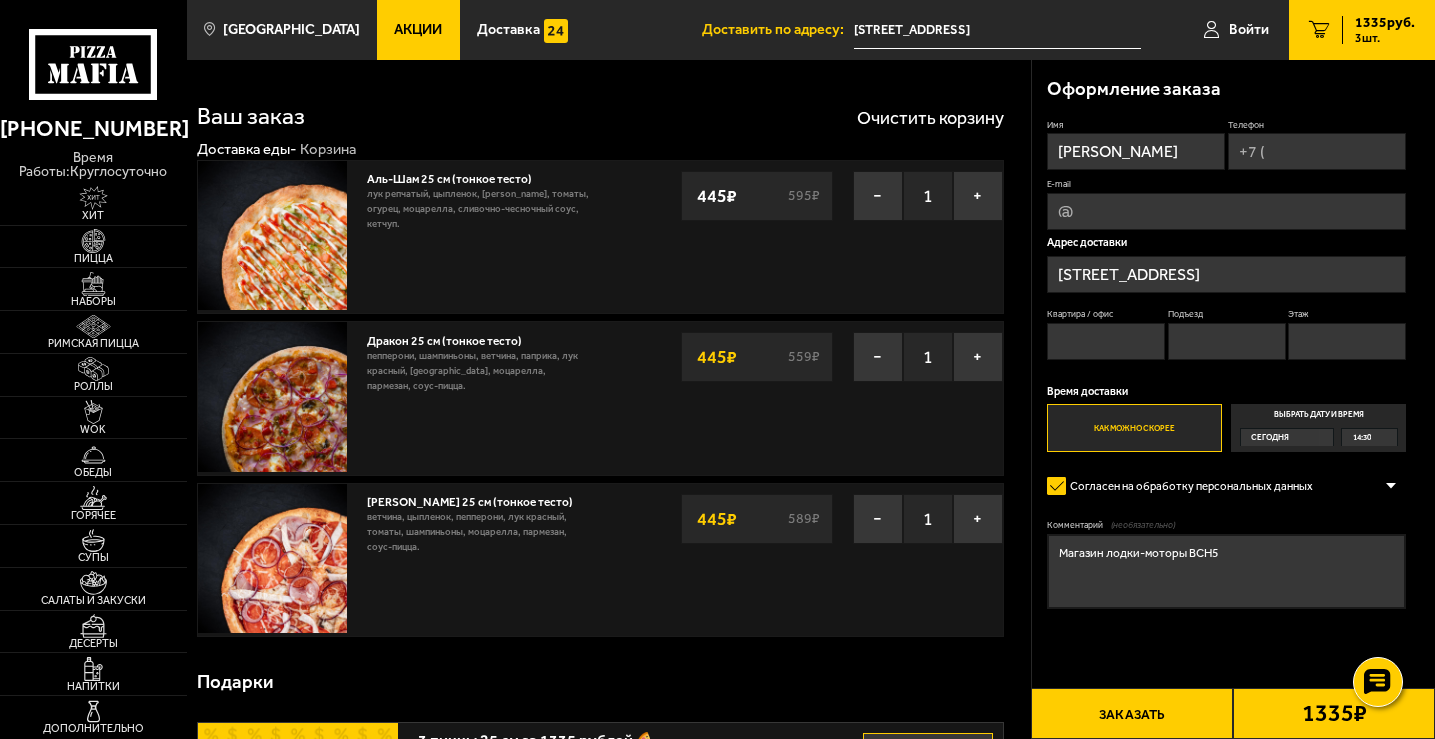 click on "Телефон" at bounding box center [1317, 151] 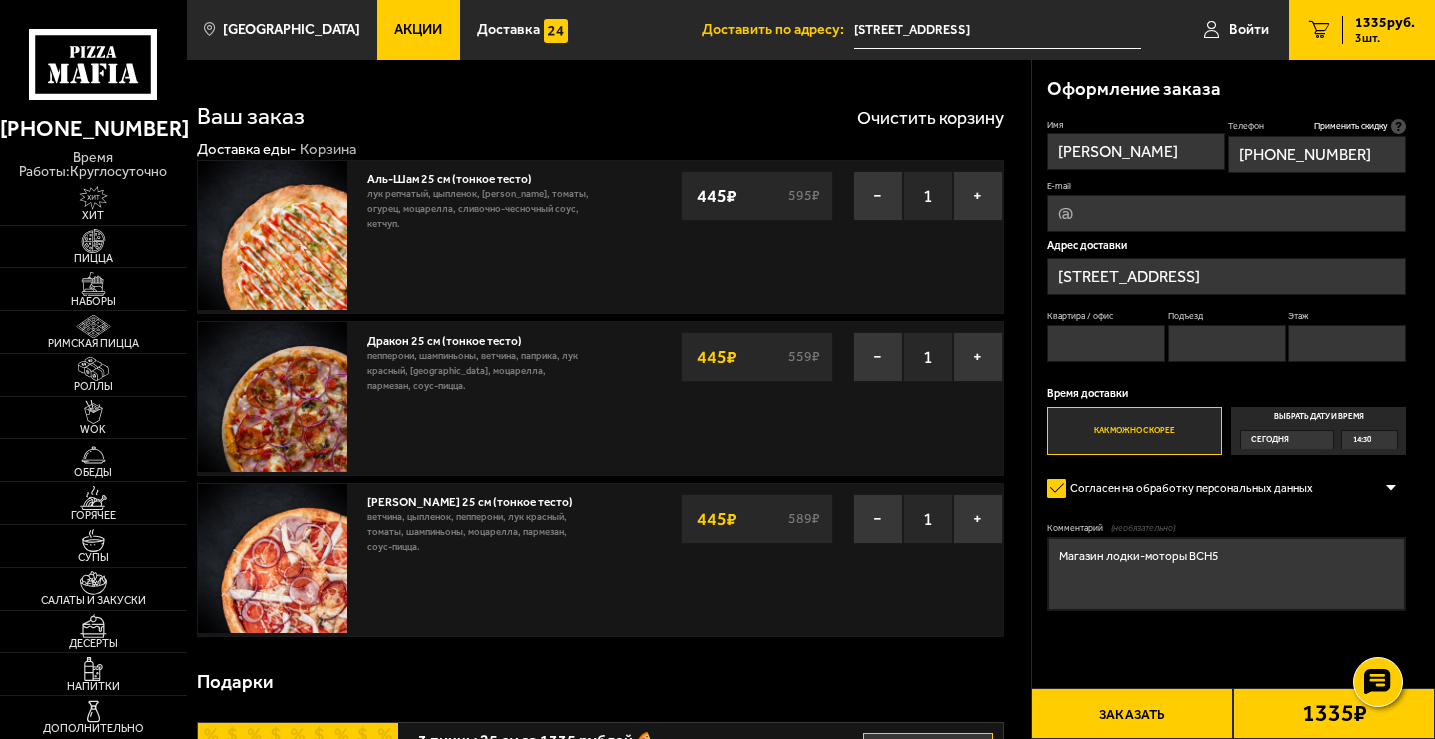 type on "[PHONE_NUMBER]" 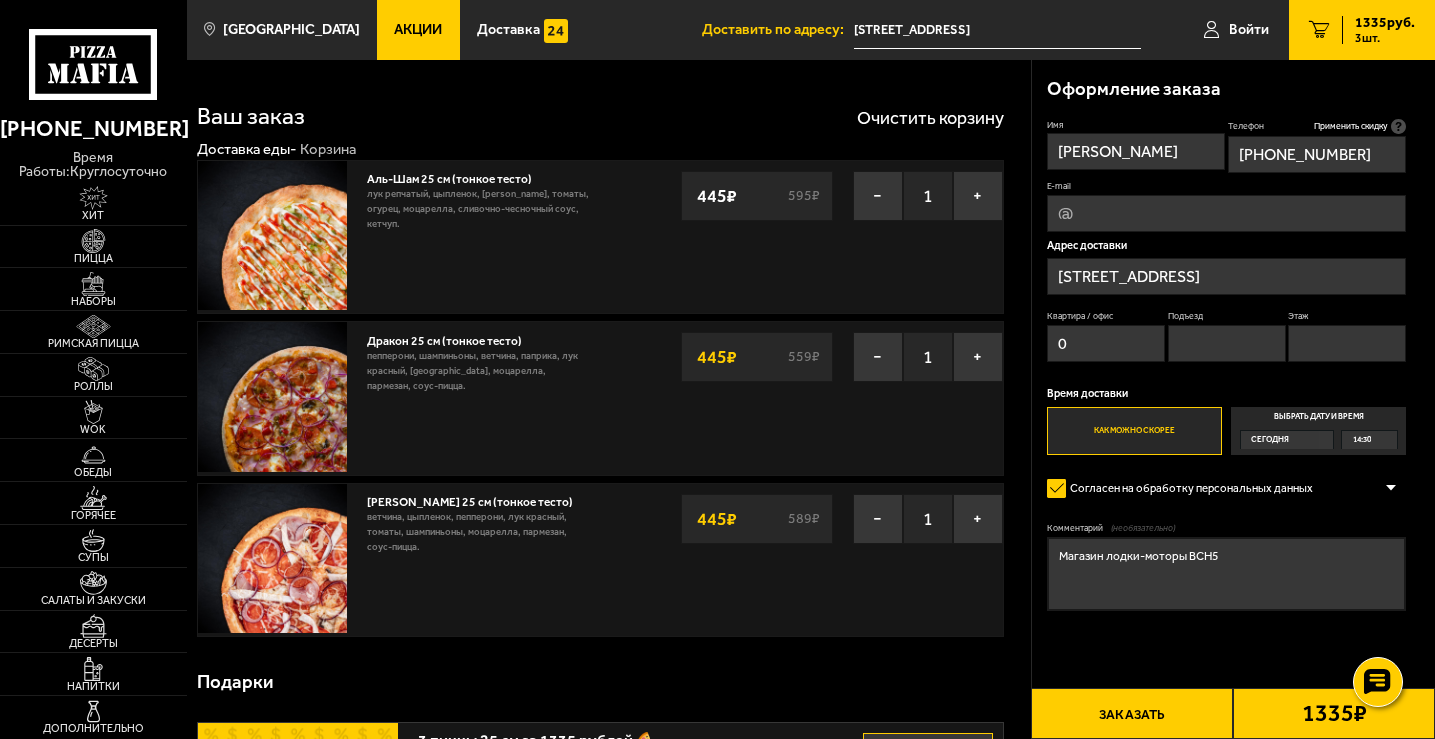type on "0" 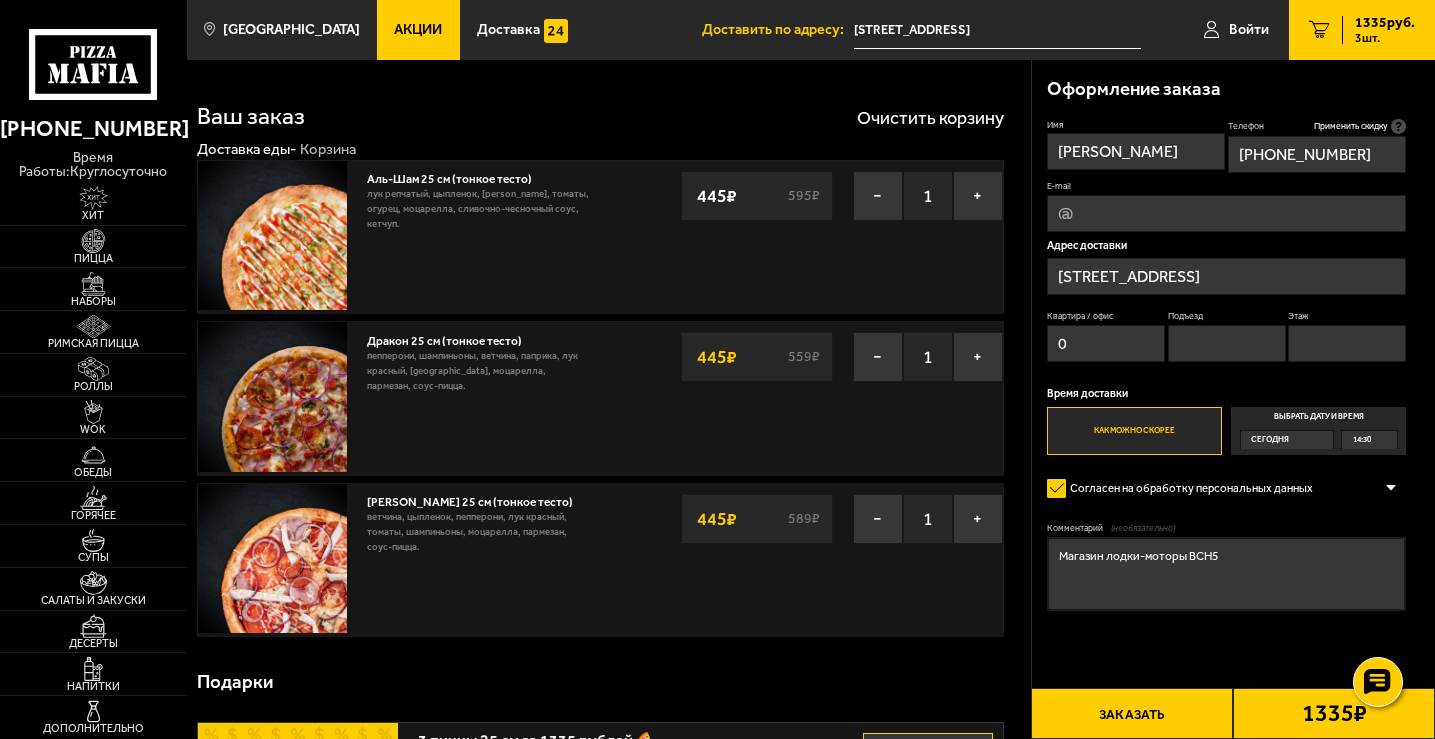 type on "1" 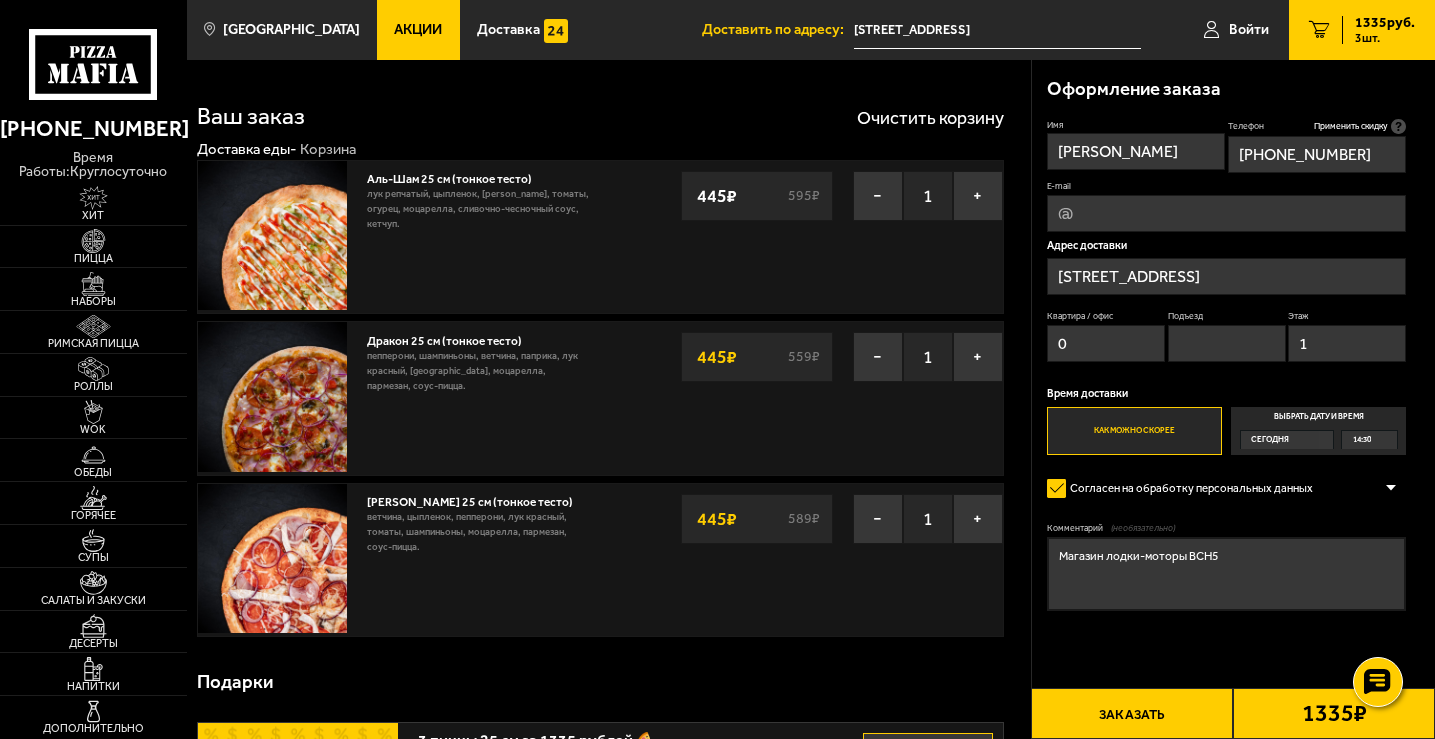 click on "Подъезд" at bounding box center (1227, 343) 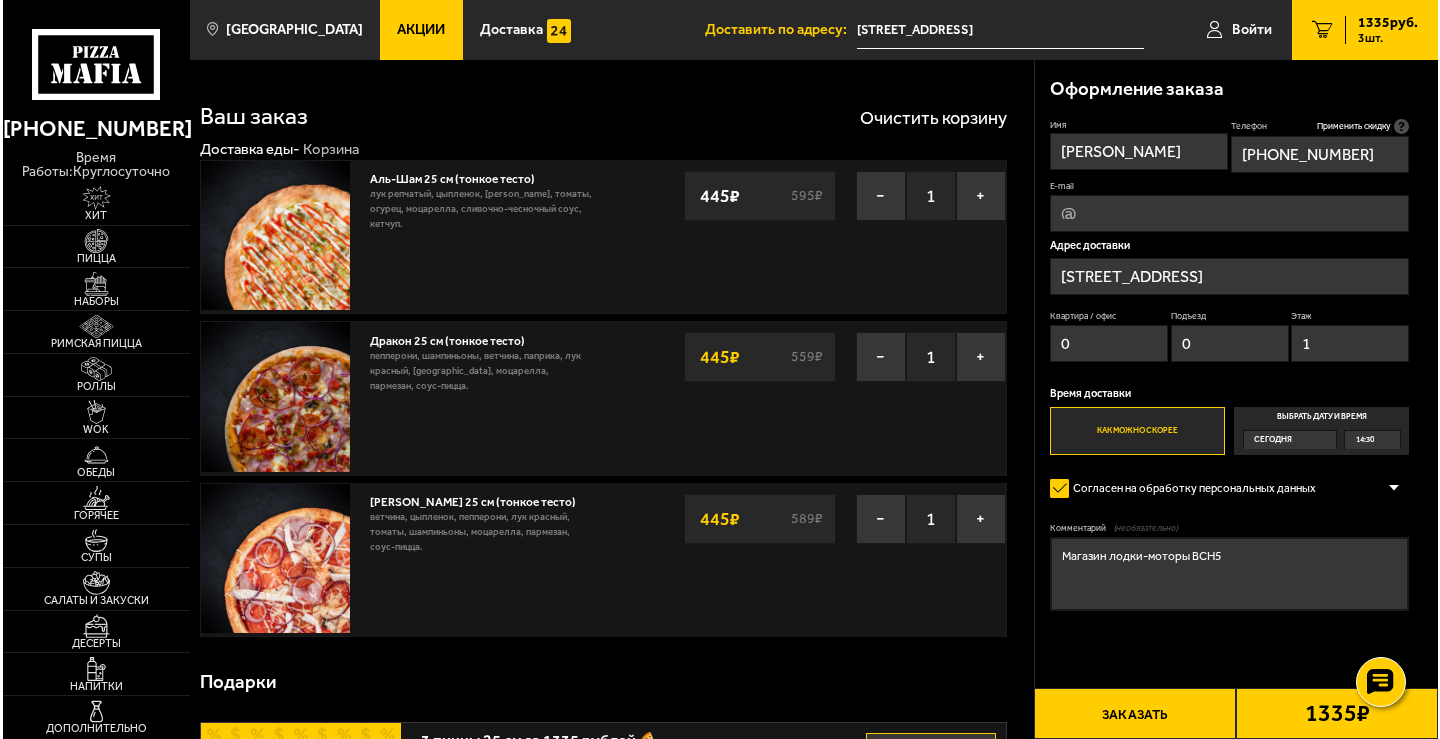 scroll, scrollTop: 100, scrollLeft: 0, axis: vertical 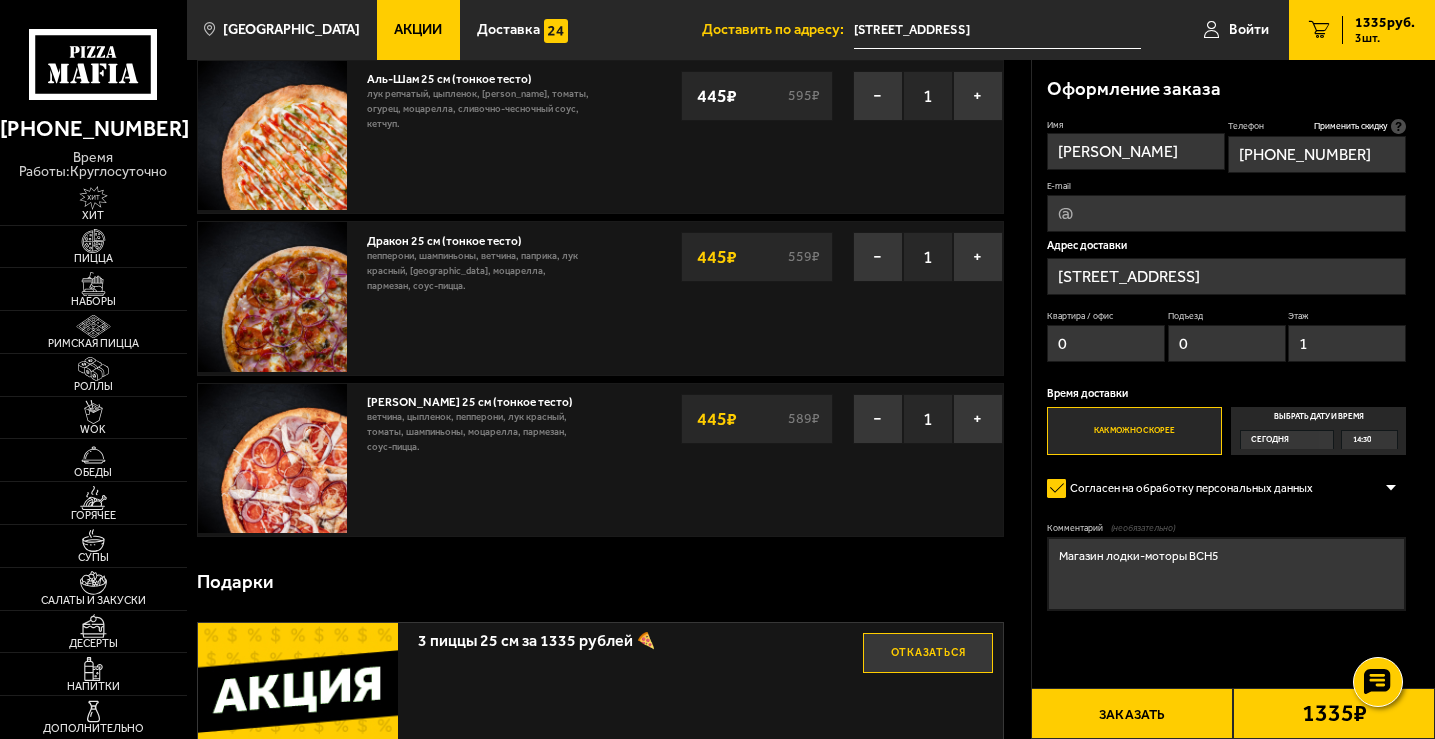 click on "Согласен на обработку персональных данных" at bounding box center [1187, 488] 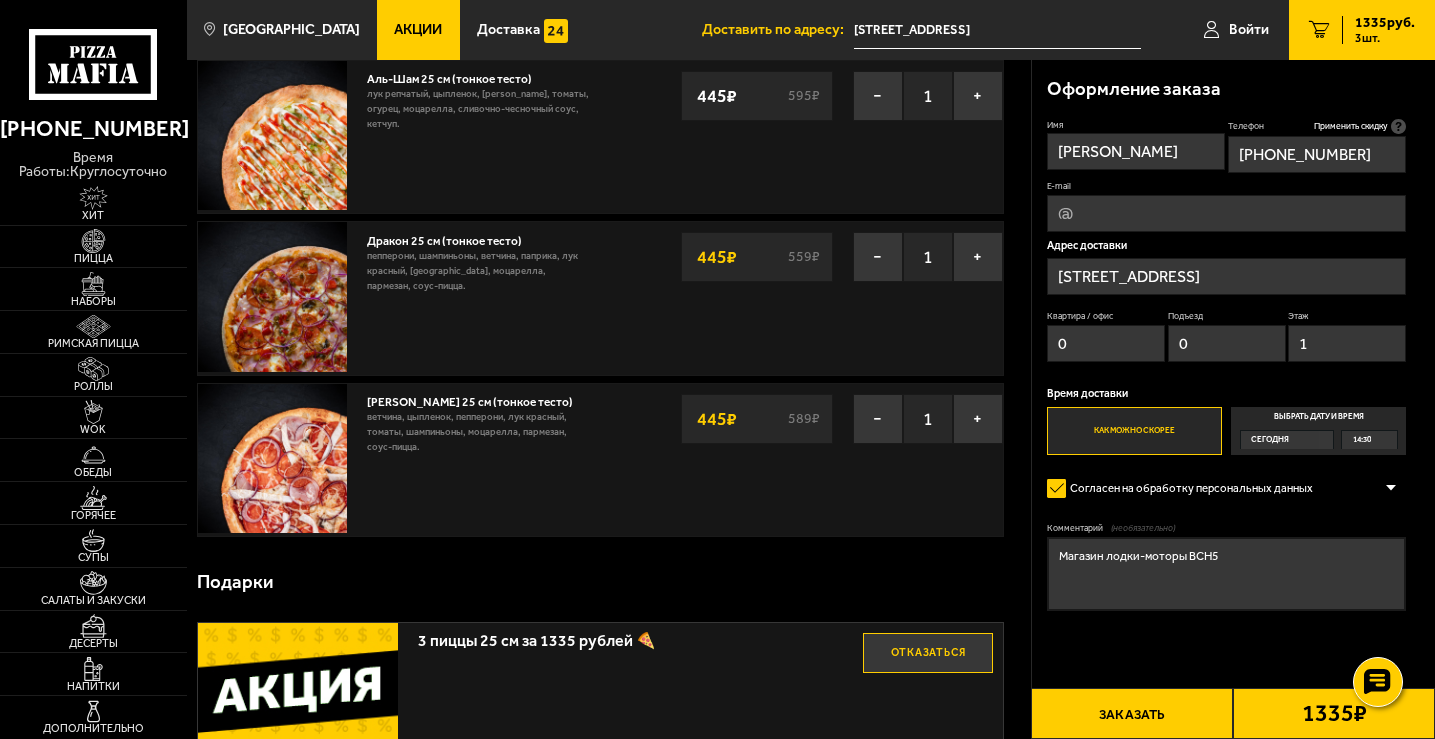 click on "Согласен на обработку персональных данных" at bounding box center (0, 0) 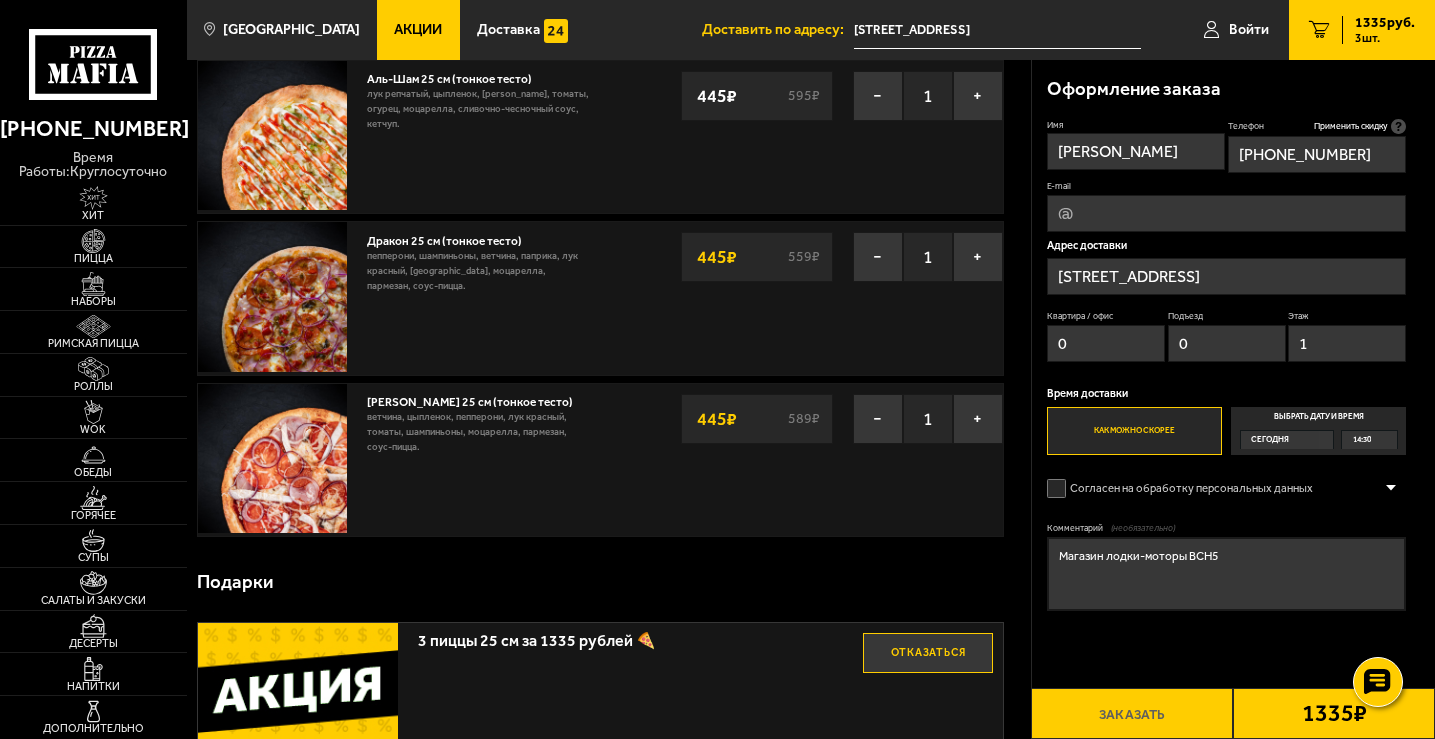 click on "Согласен на обработку персональных данных" at bounding box center [1187, 488] 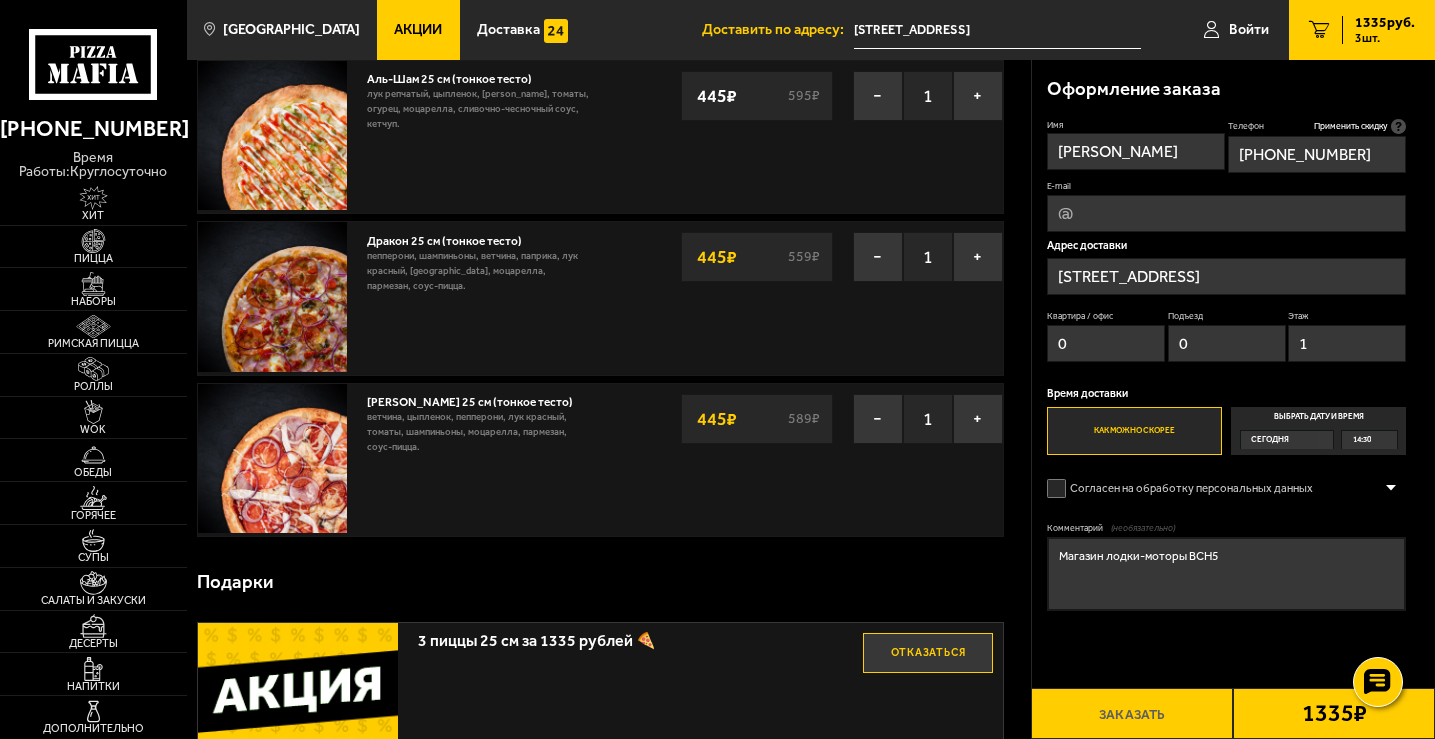 click on "Согласен на обработку персональных данных" at bounding box center (0, 0) 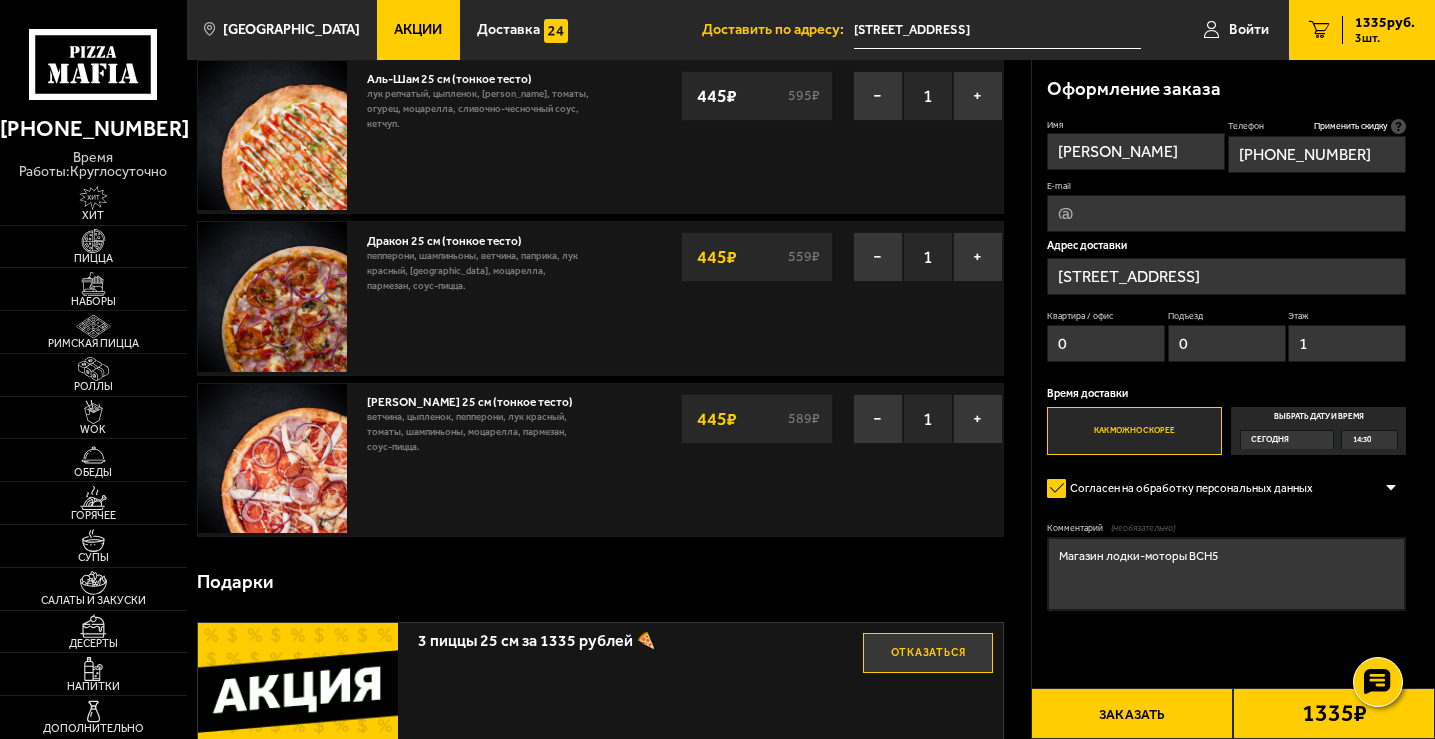 click on "Заказать" at bounding box center [1132, 713] 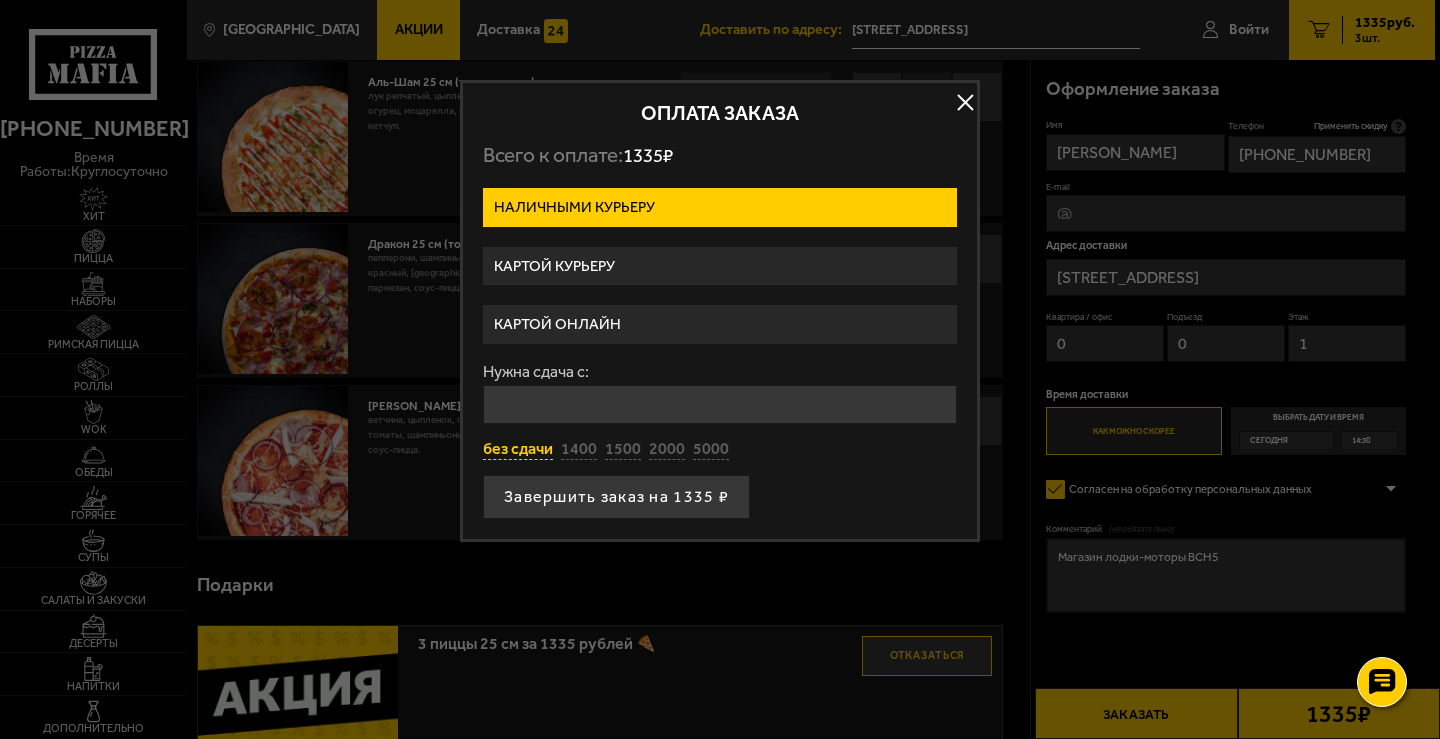 click on "без сдачи" at bounding box center [518, 450] 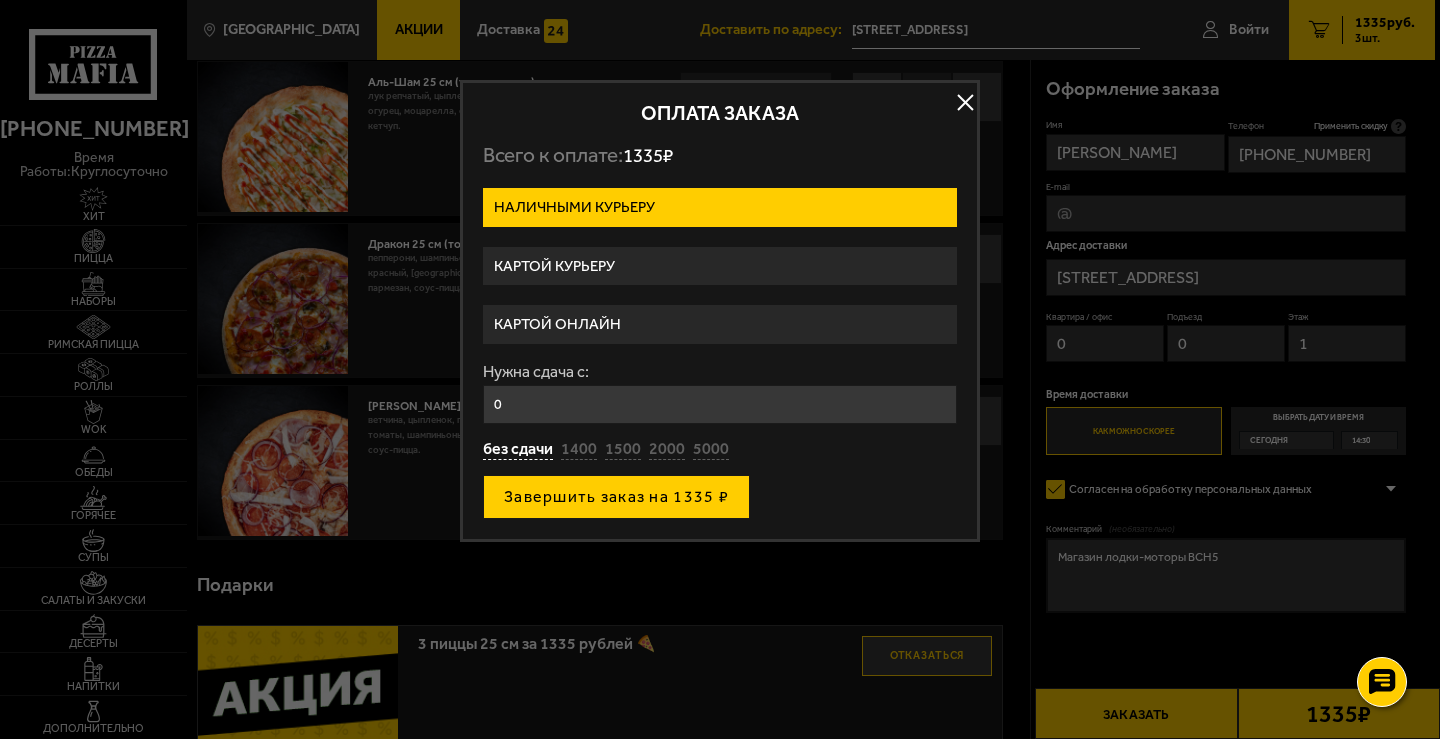 click on "Завершить заказ на 1335 ₽" at bounding box center [616, 497] 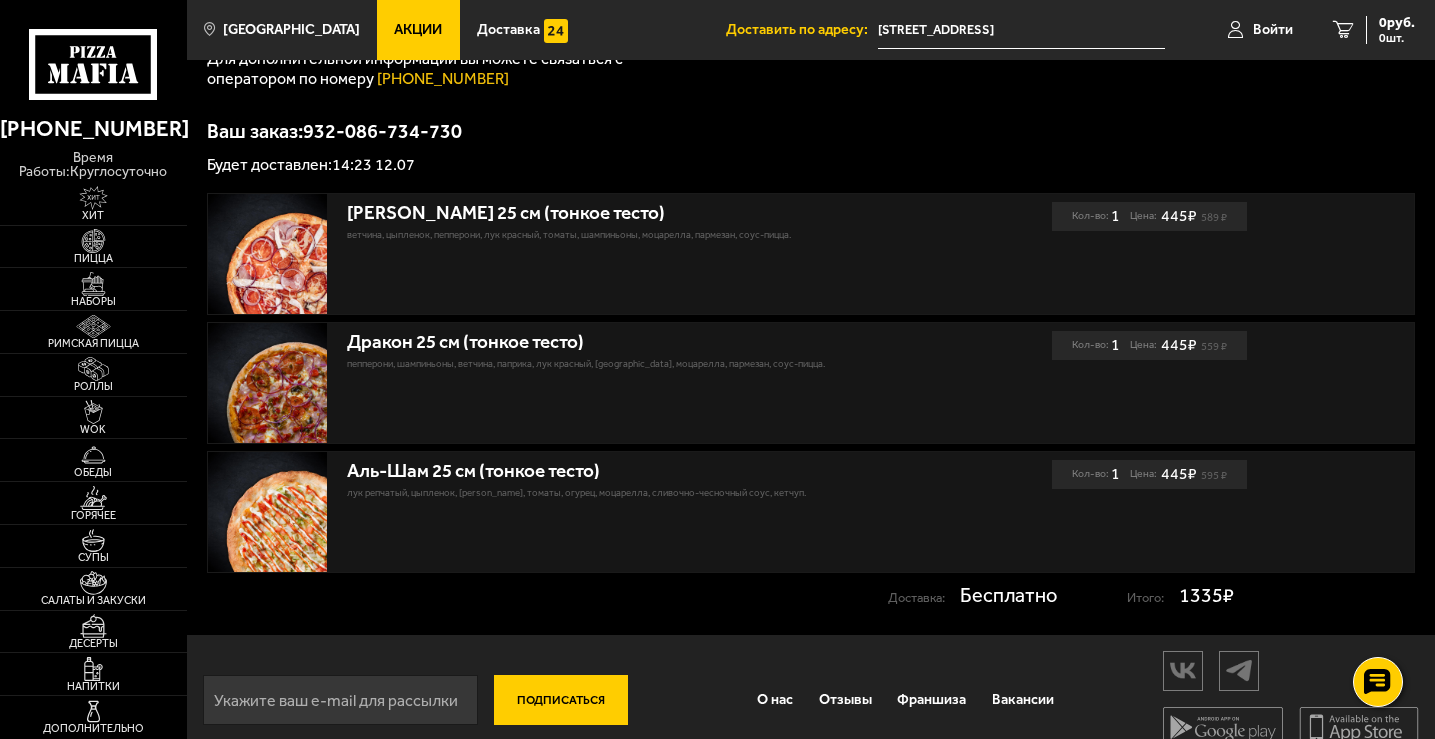 scroll, scrollTop: 361, scrollLeft: 0, axis: vertical 